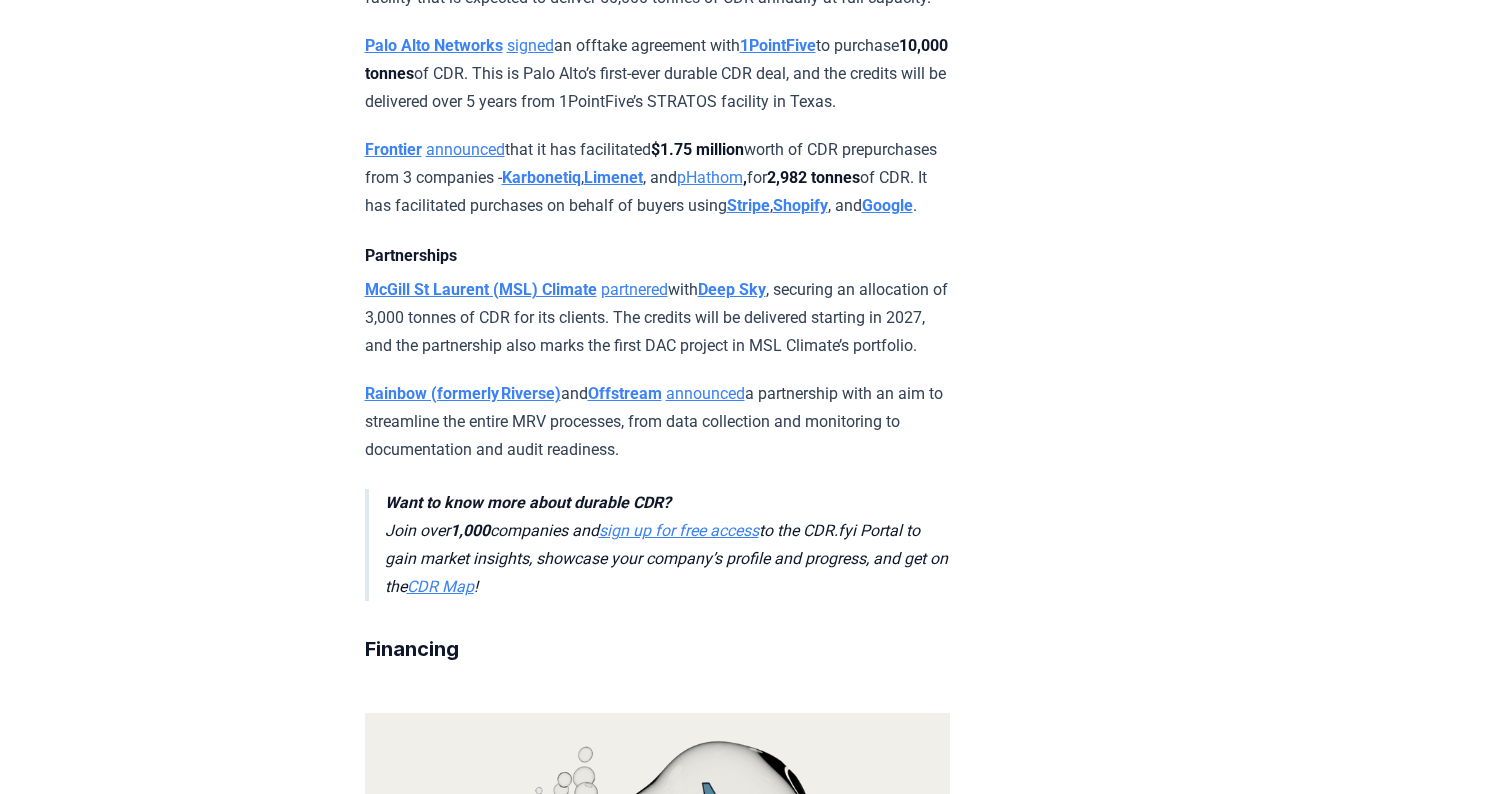 scroll, scrollTop: 1677, scrollLeft: 0, axis: vertical 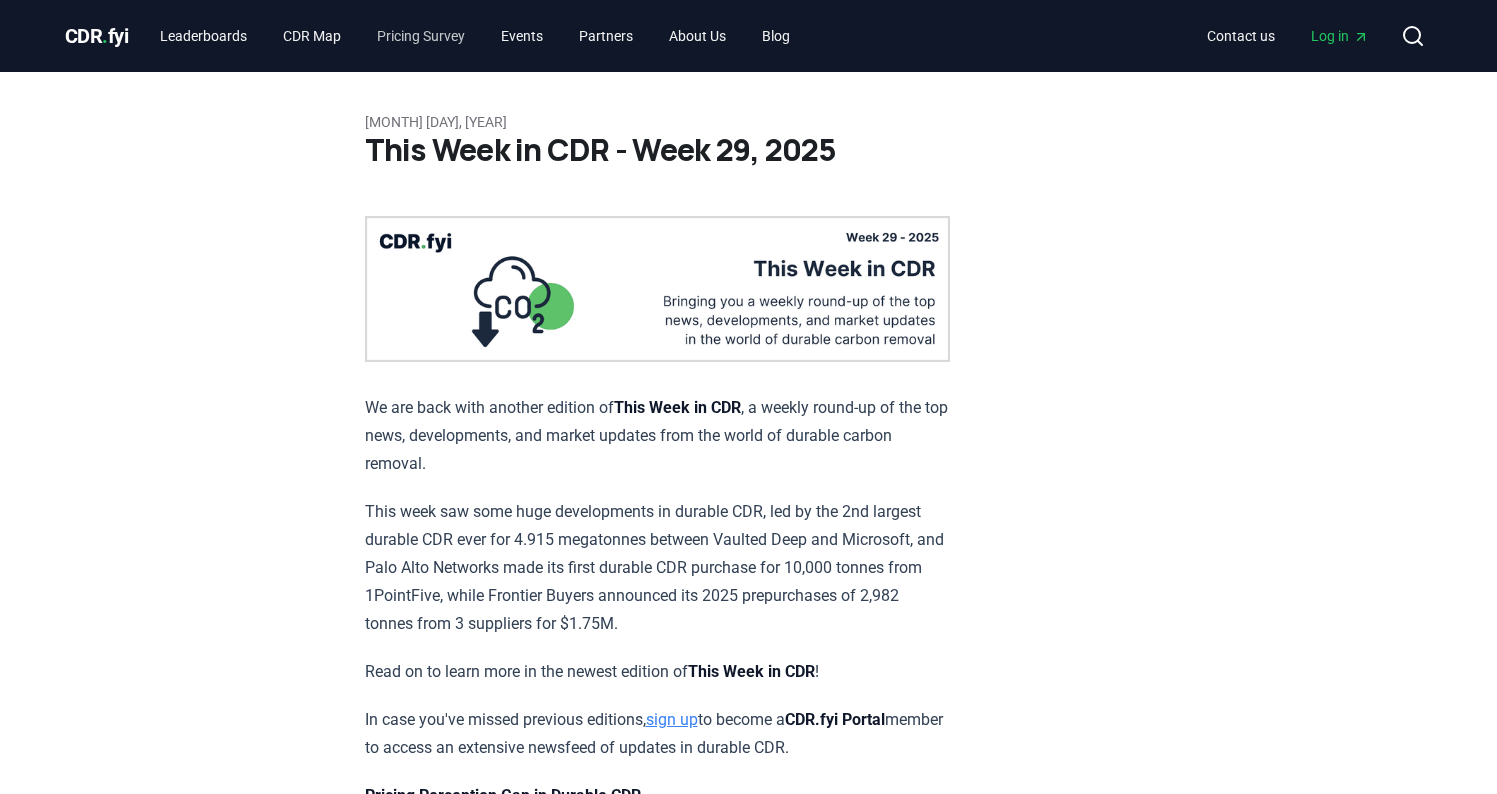 click on "Pricing Survey" at bounding box center (421, 36) 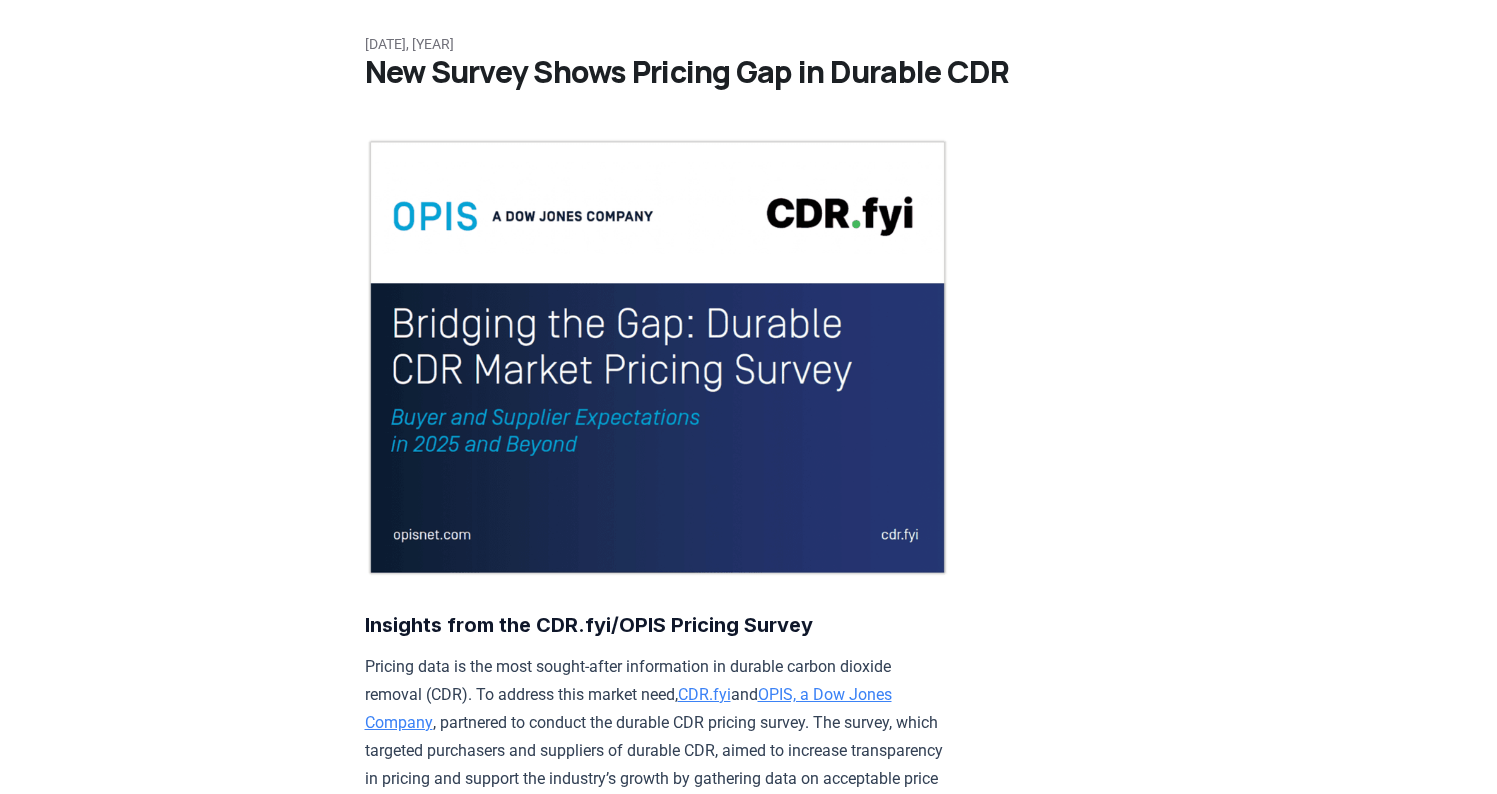 scroll, scrollTop: 82, scrollLeft: 0, axis: vertical 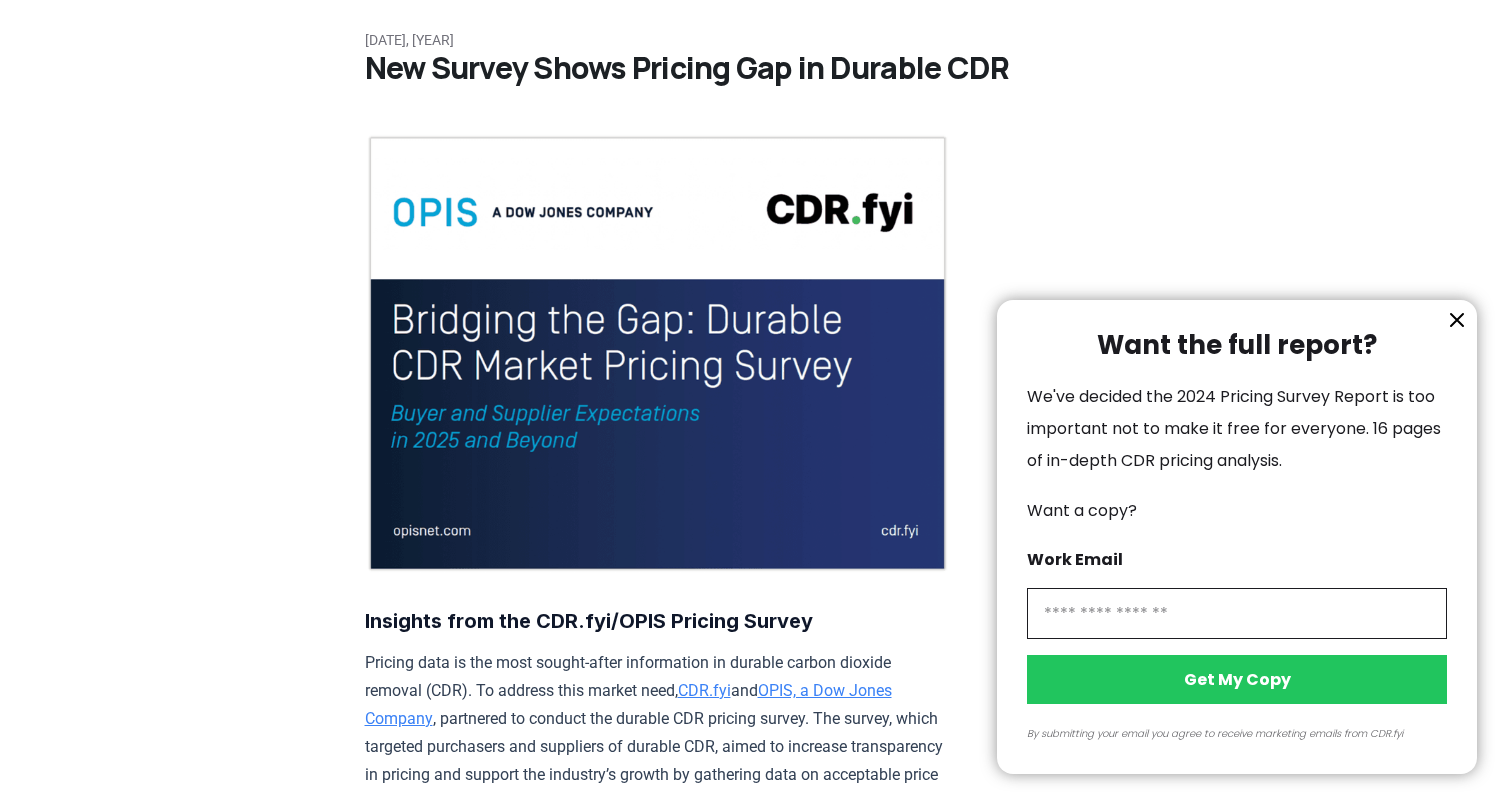 click 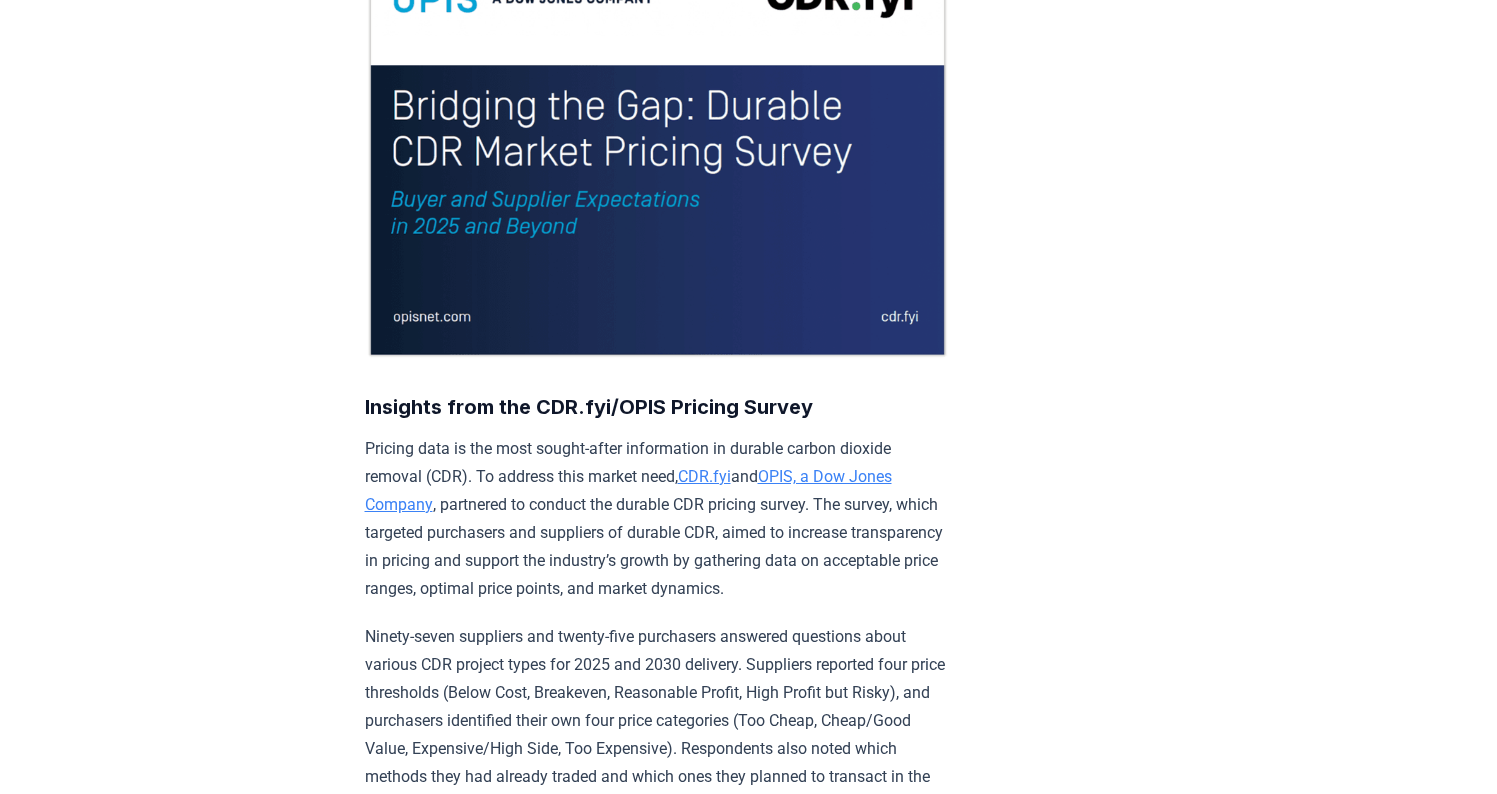 scroll, scrollTop: 0, scrollLeft: 0, axis: both 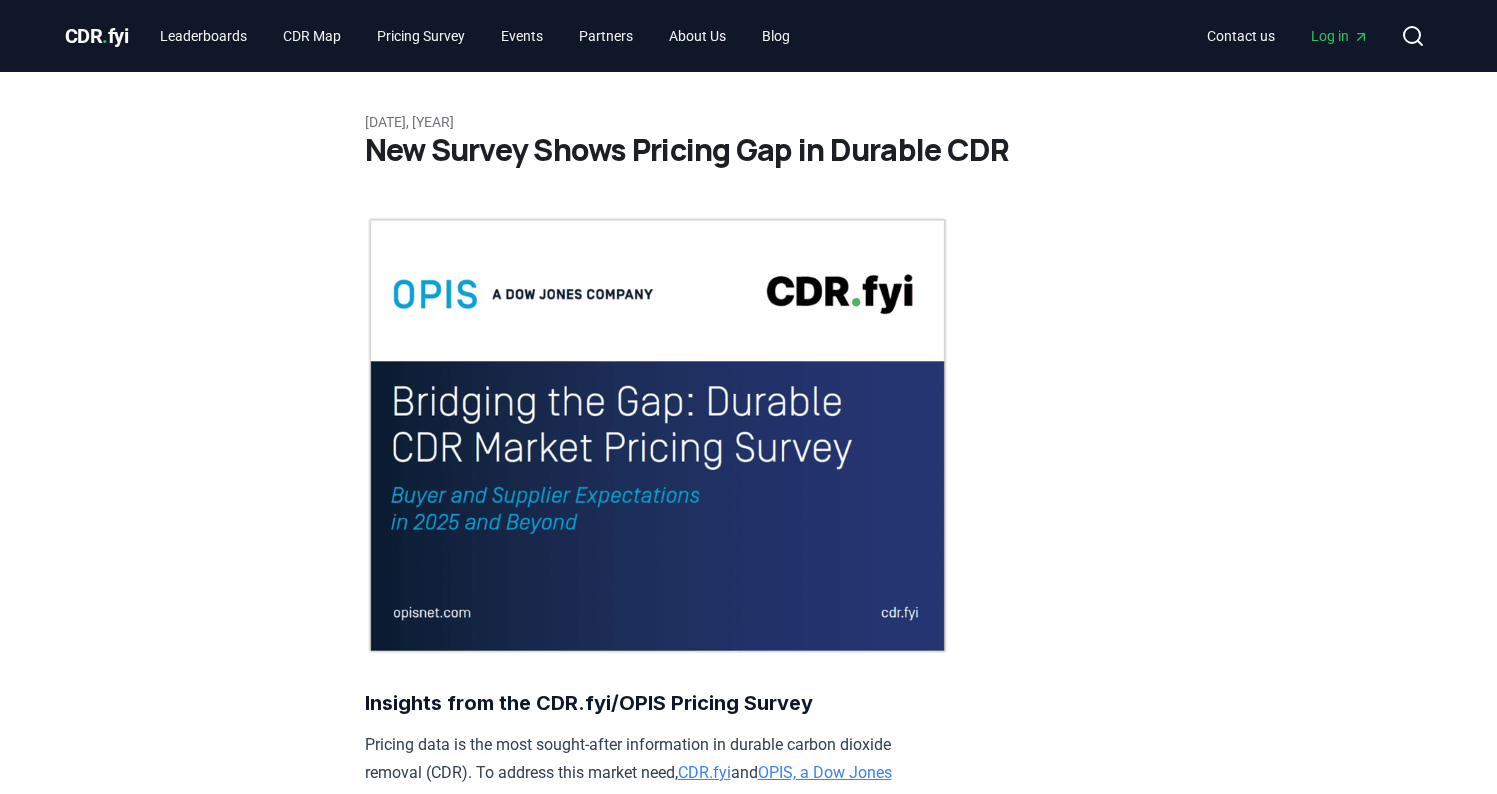 click at bounding box center [657, 435] 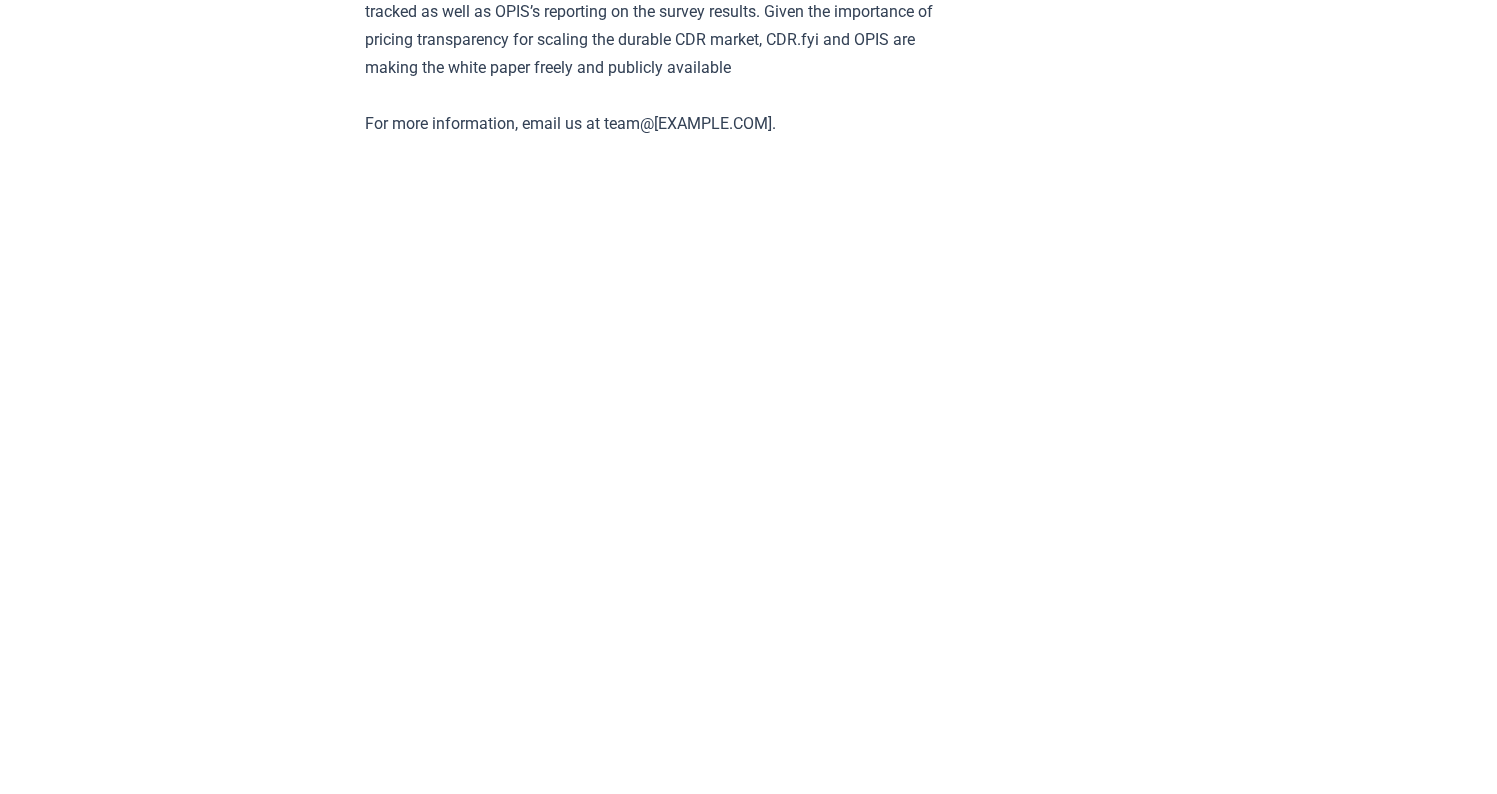 scroll, scrollTop: 4232, scrollLeft: 0, axis: vertical 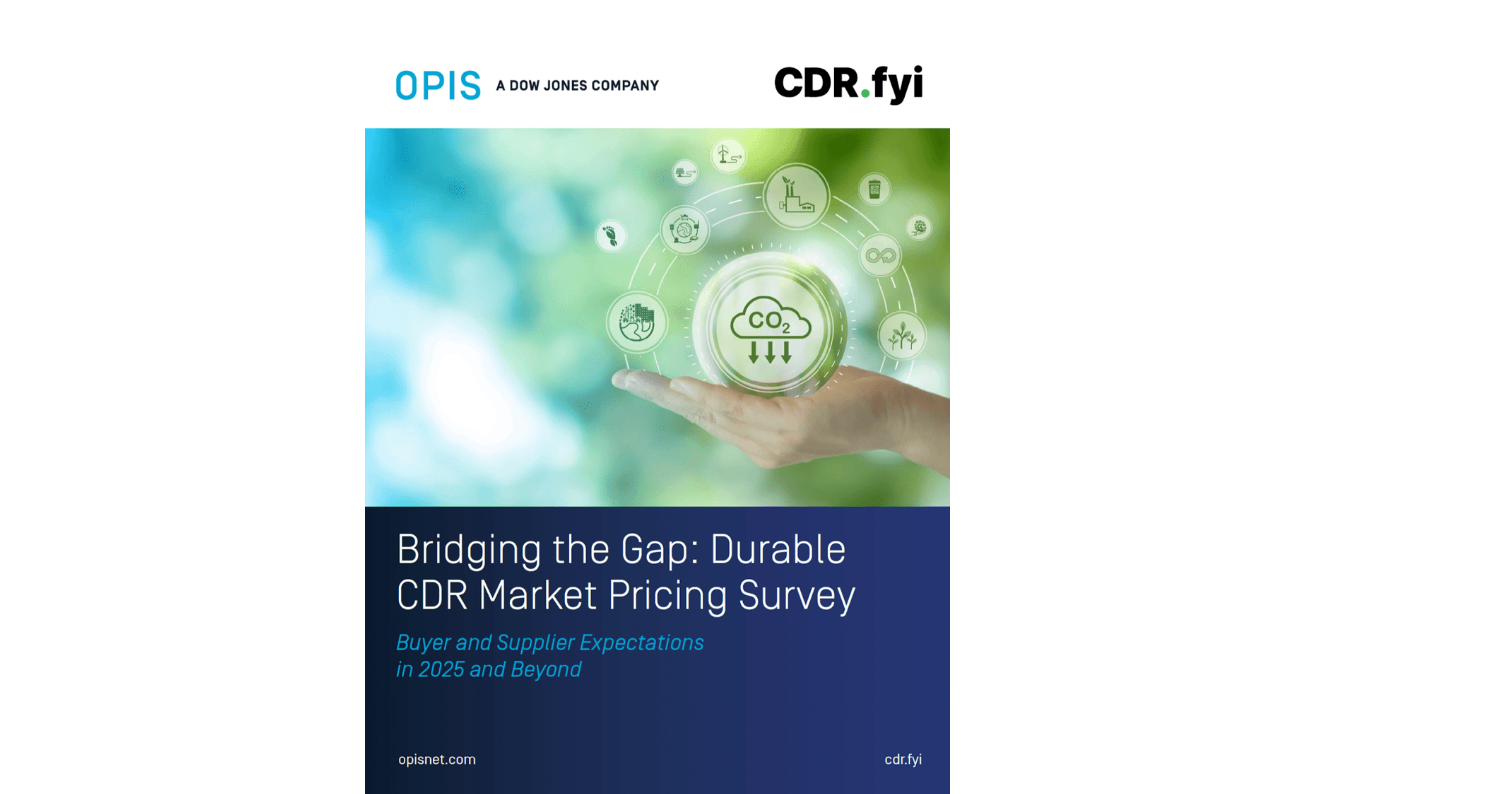 click at bounding box center (657, 413) 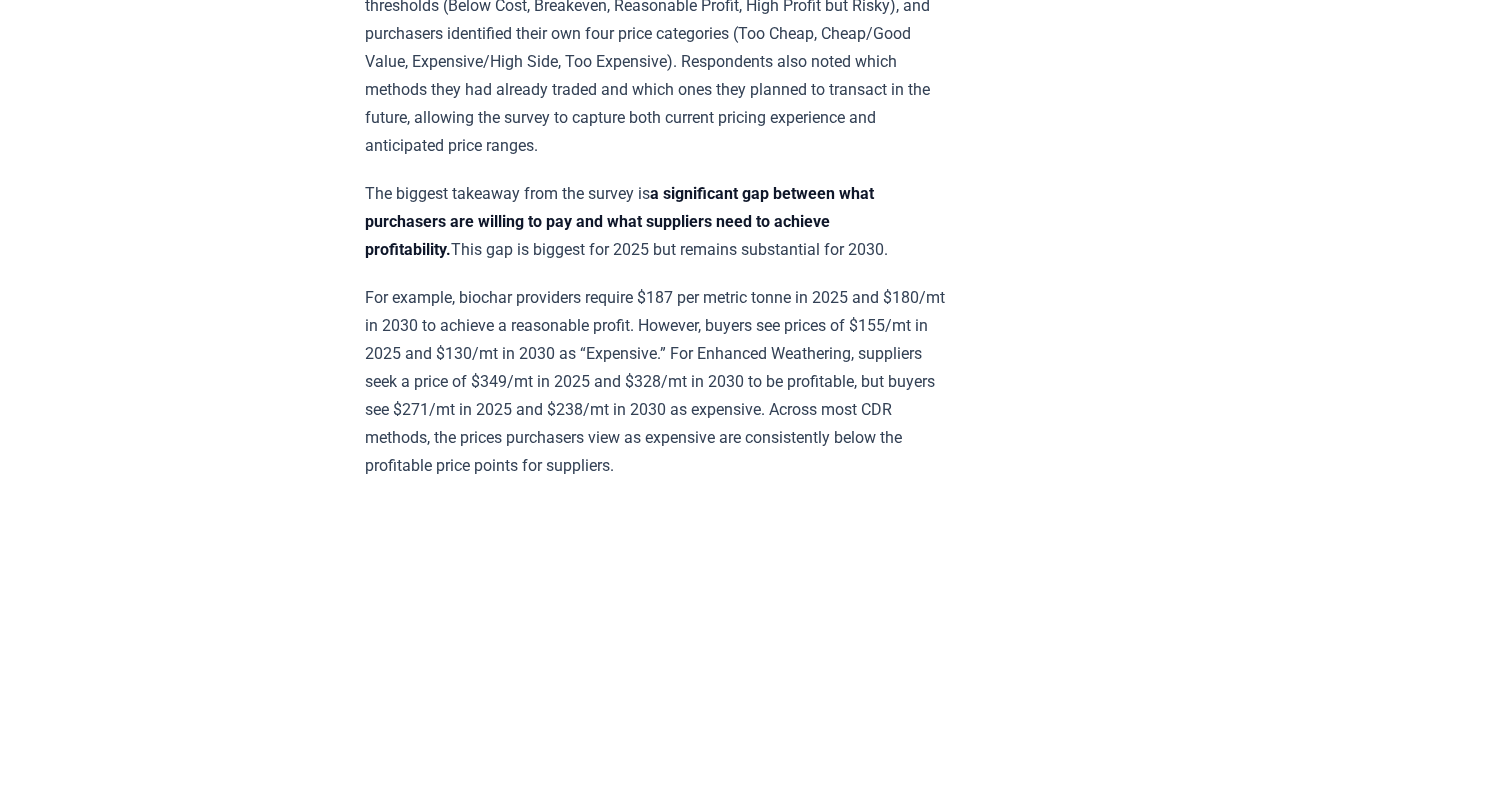 scroll, scrollTop: 0, scrollLeft: 0, axis: both 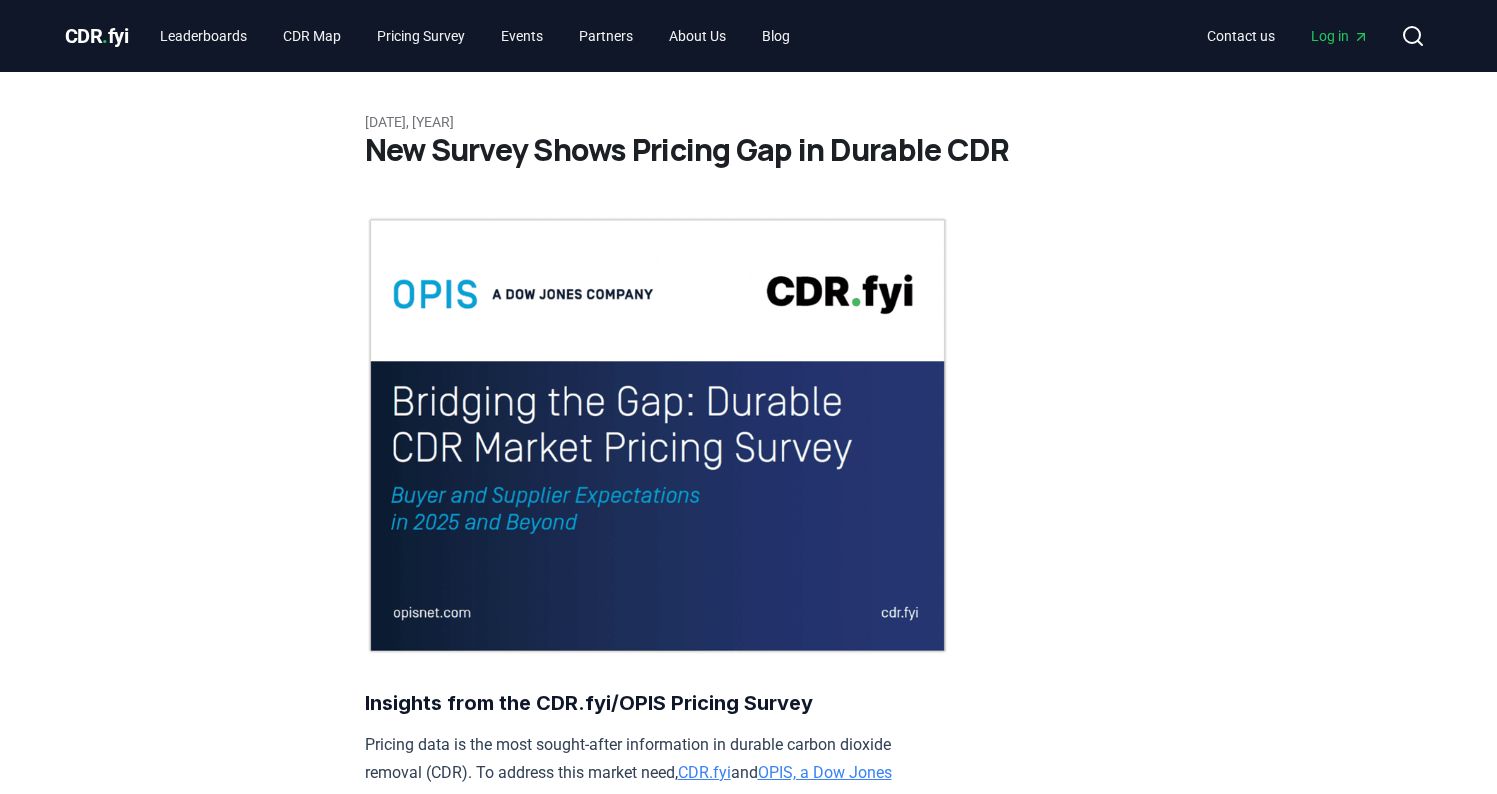 click at bounding box center (657, 435) 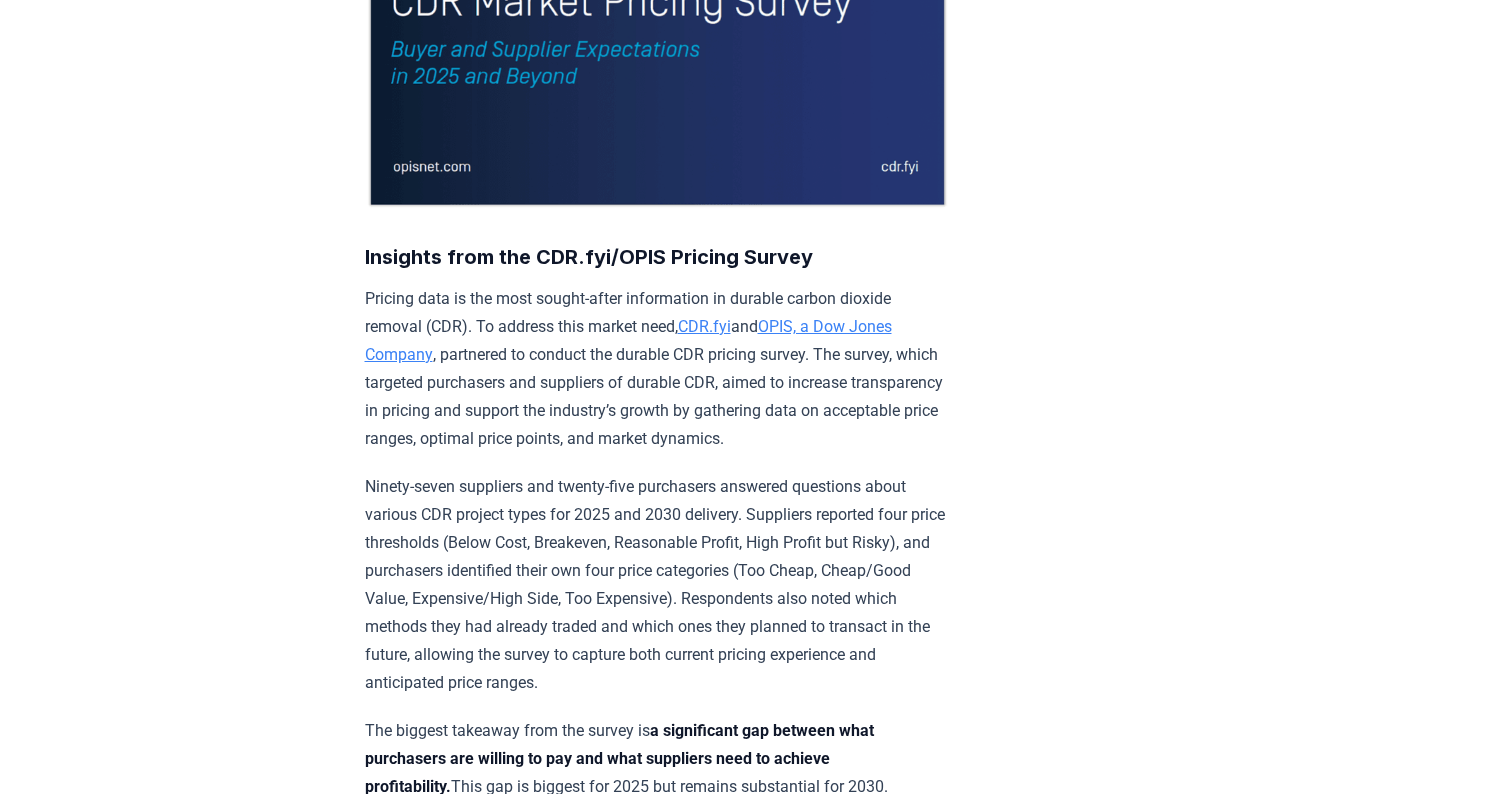 scroll, scrollTop: 0, scrollLeft: 0, axis: both 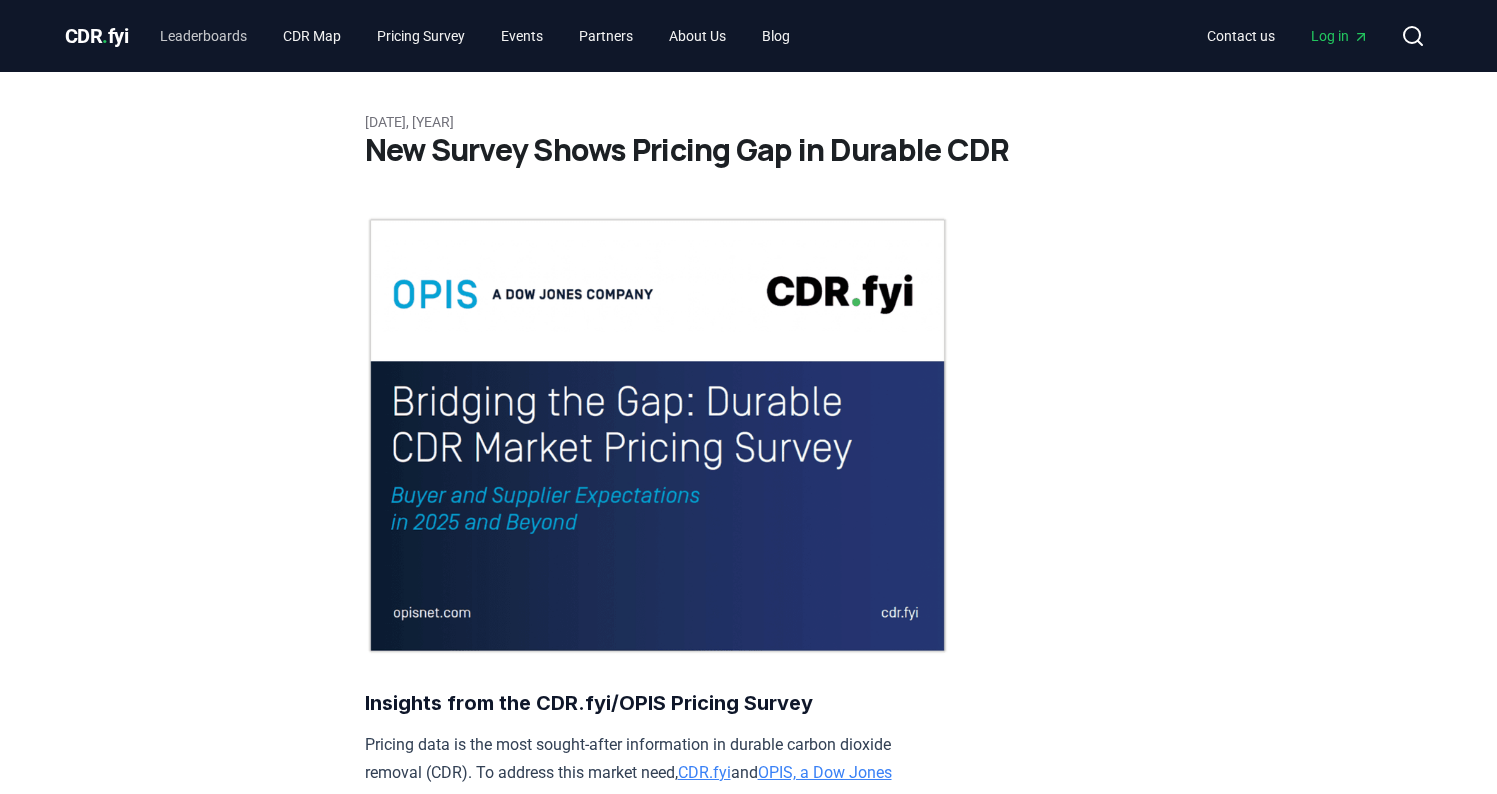 click on "Leaderboards" at bounding box center (203, 36) 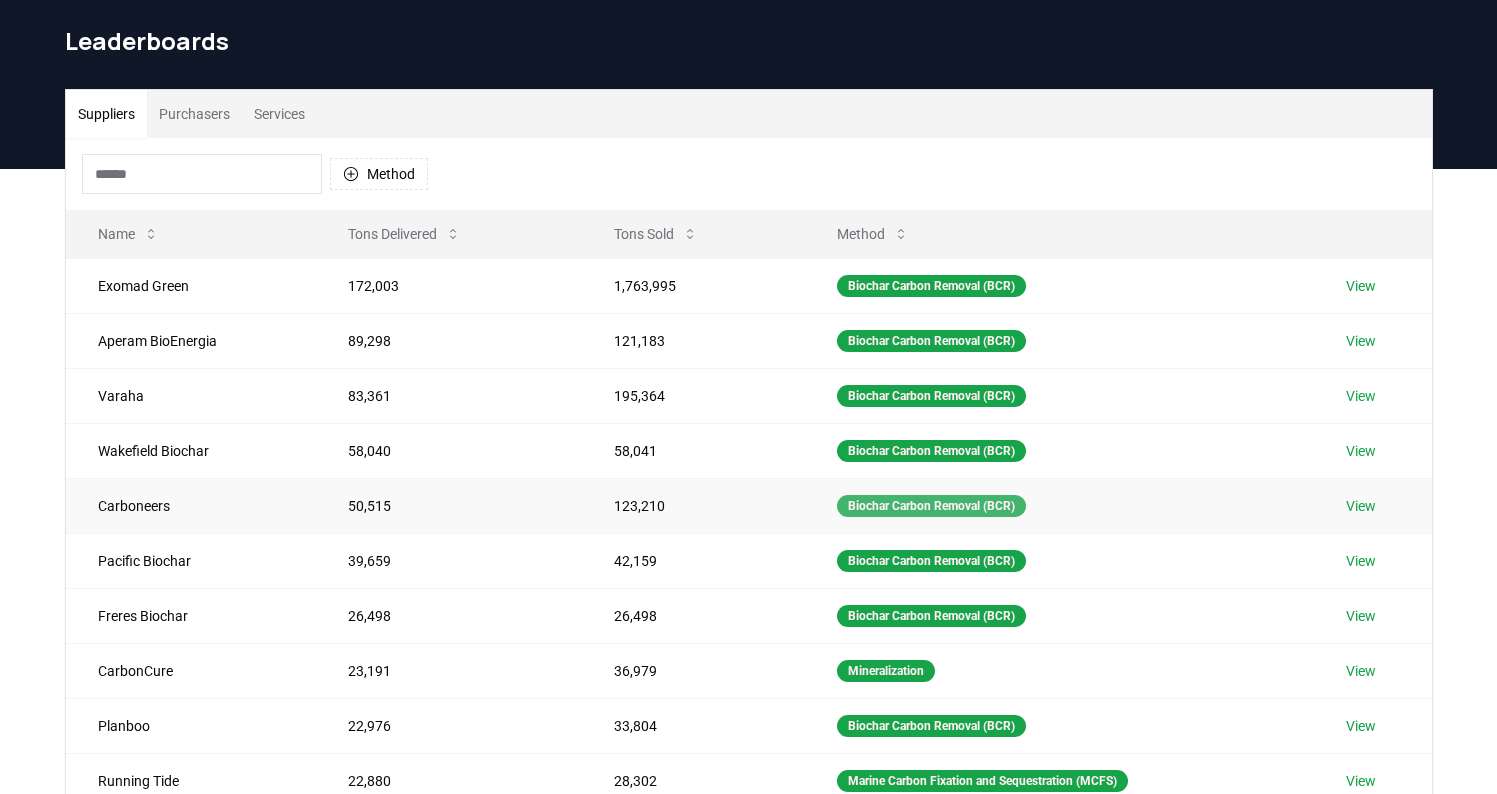 scroll, scrollTop: 98, scrollLeft: 0, axis: vertical 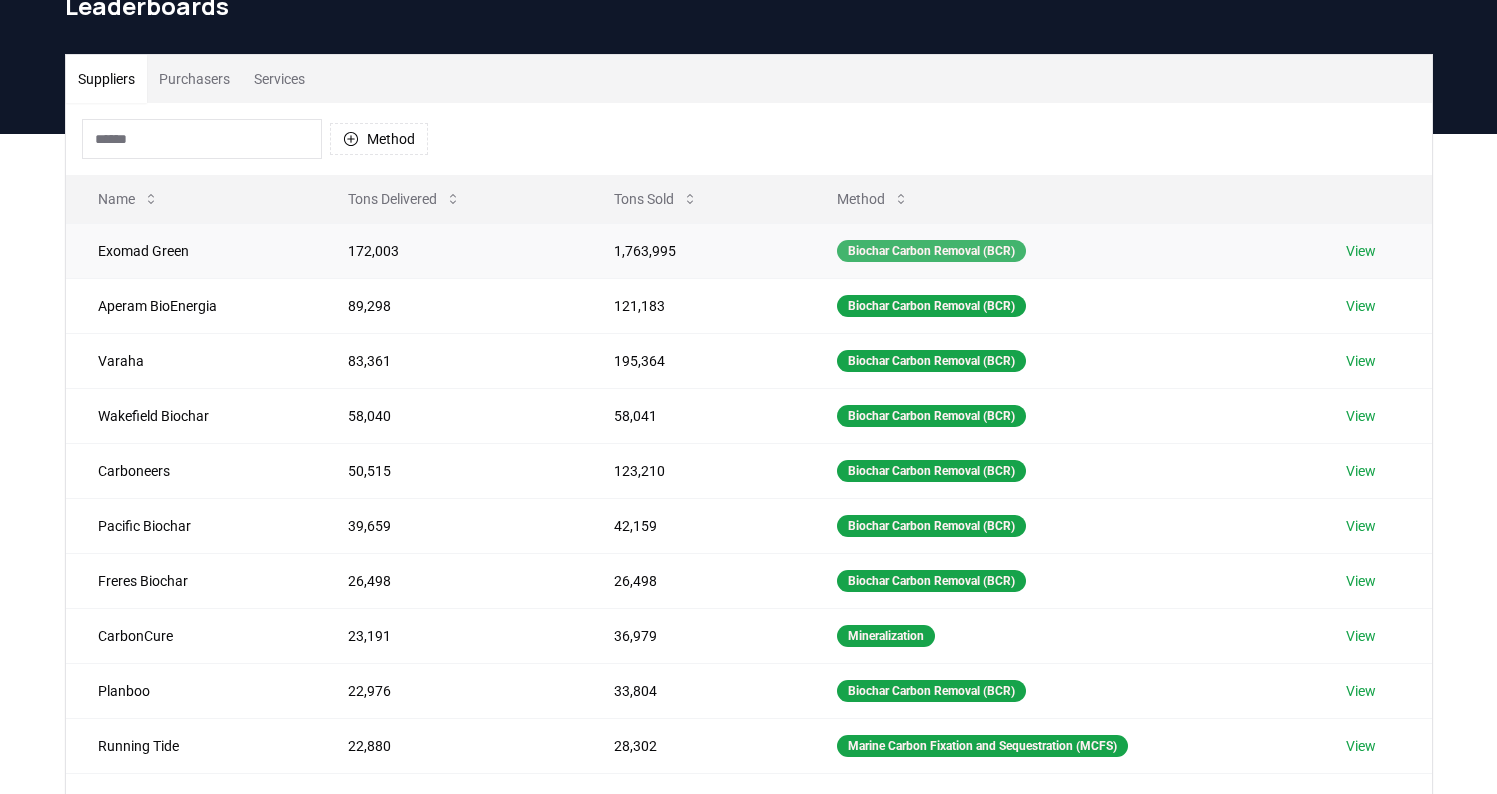 click on "Biochar Carbon Removal (BCR)" at bounding box center [931, 251] 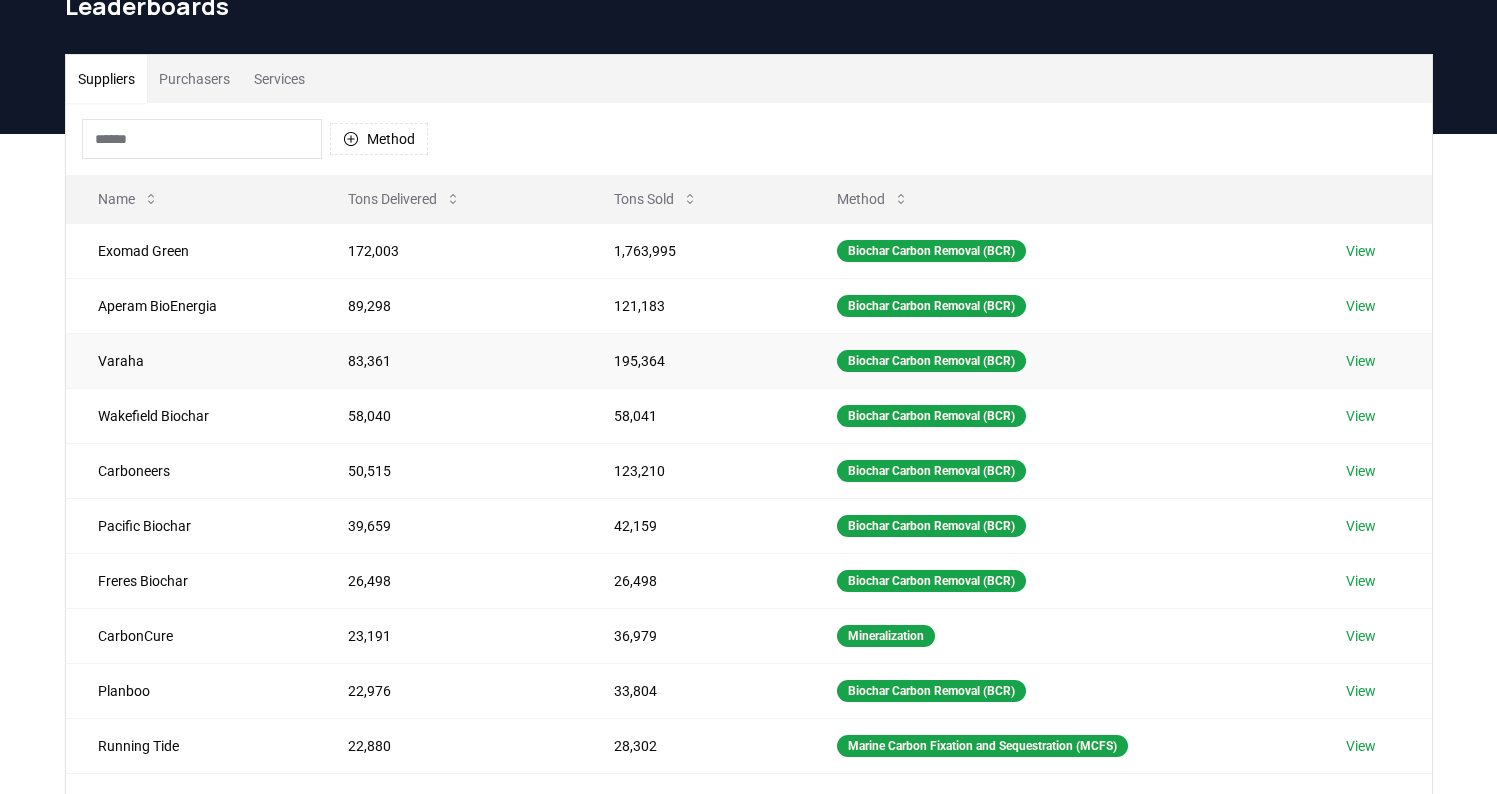 click on "View" at bounding box center [1361, 361] 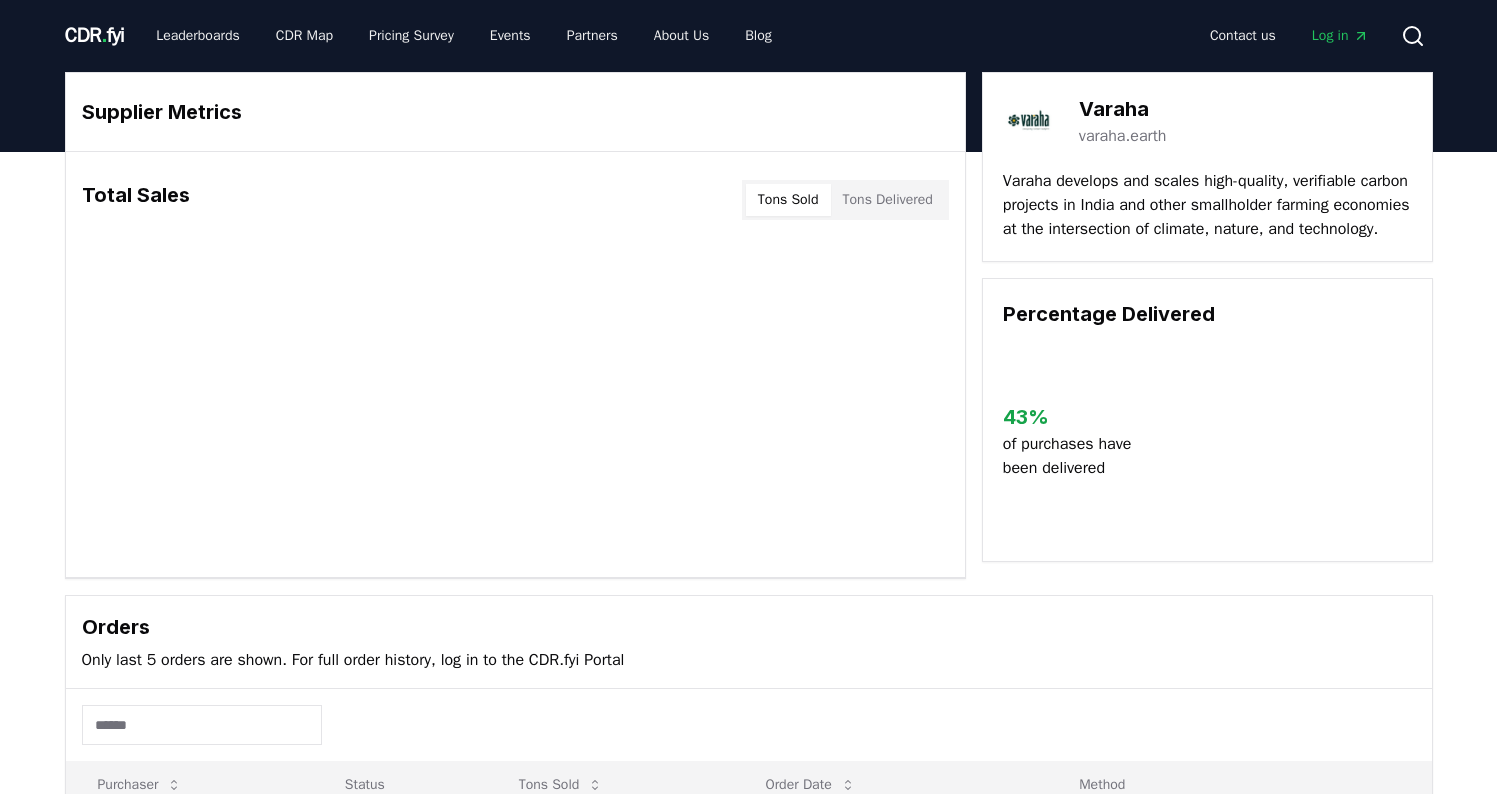 scroll, scrollTop: 0, scrollLeft: 0, axis: both 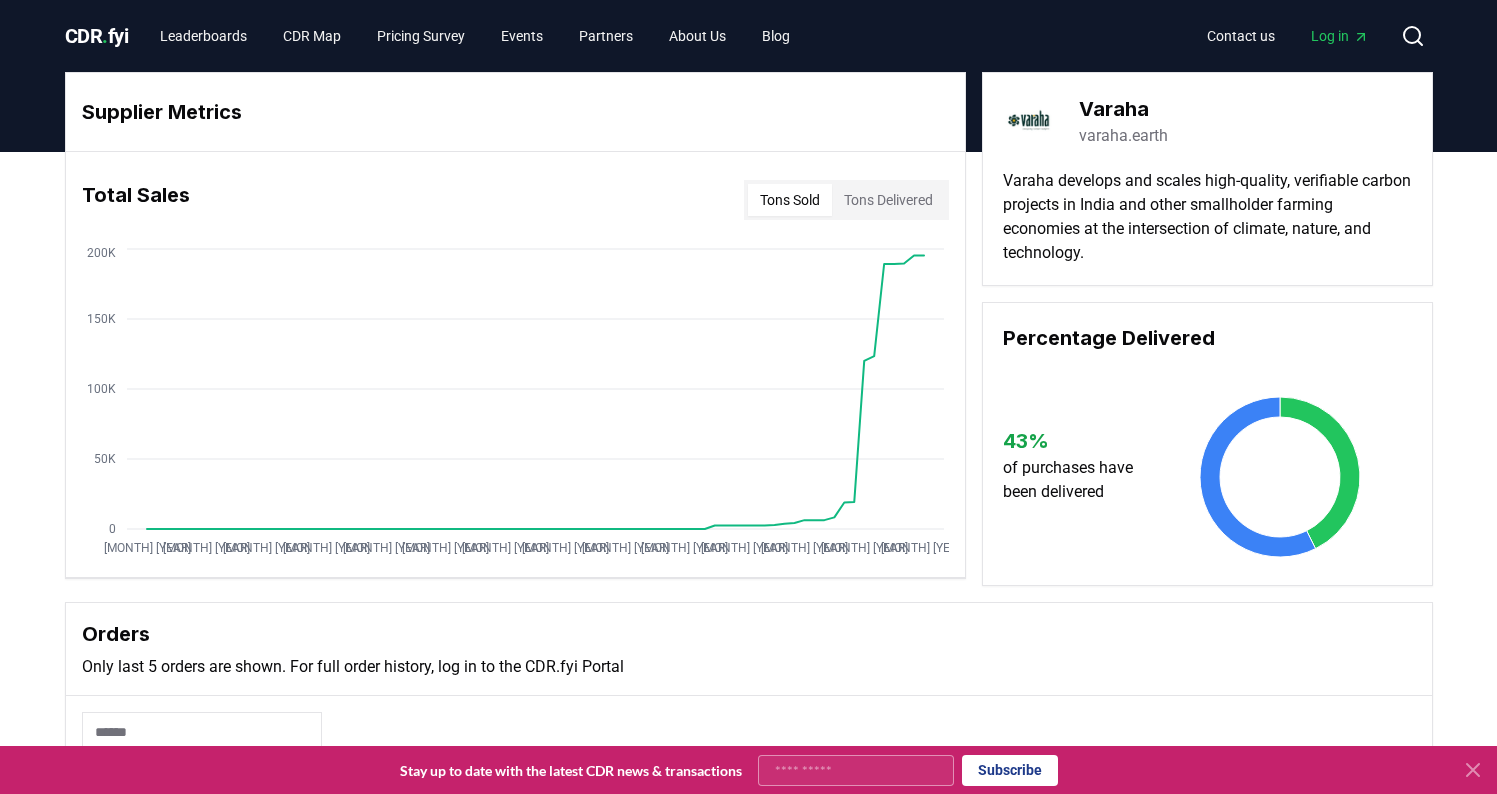 click on "Tons Delivered" at bounding box center [888, 200] 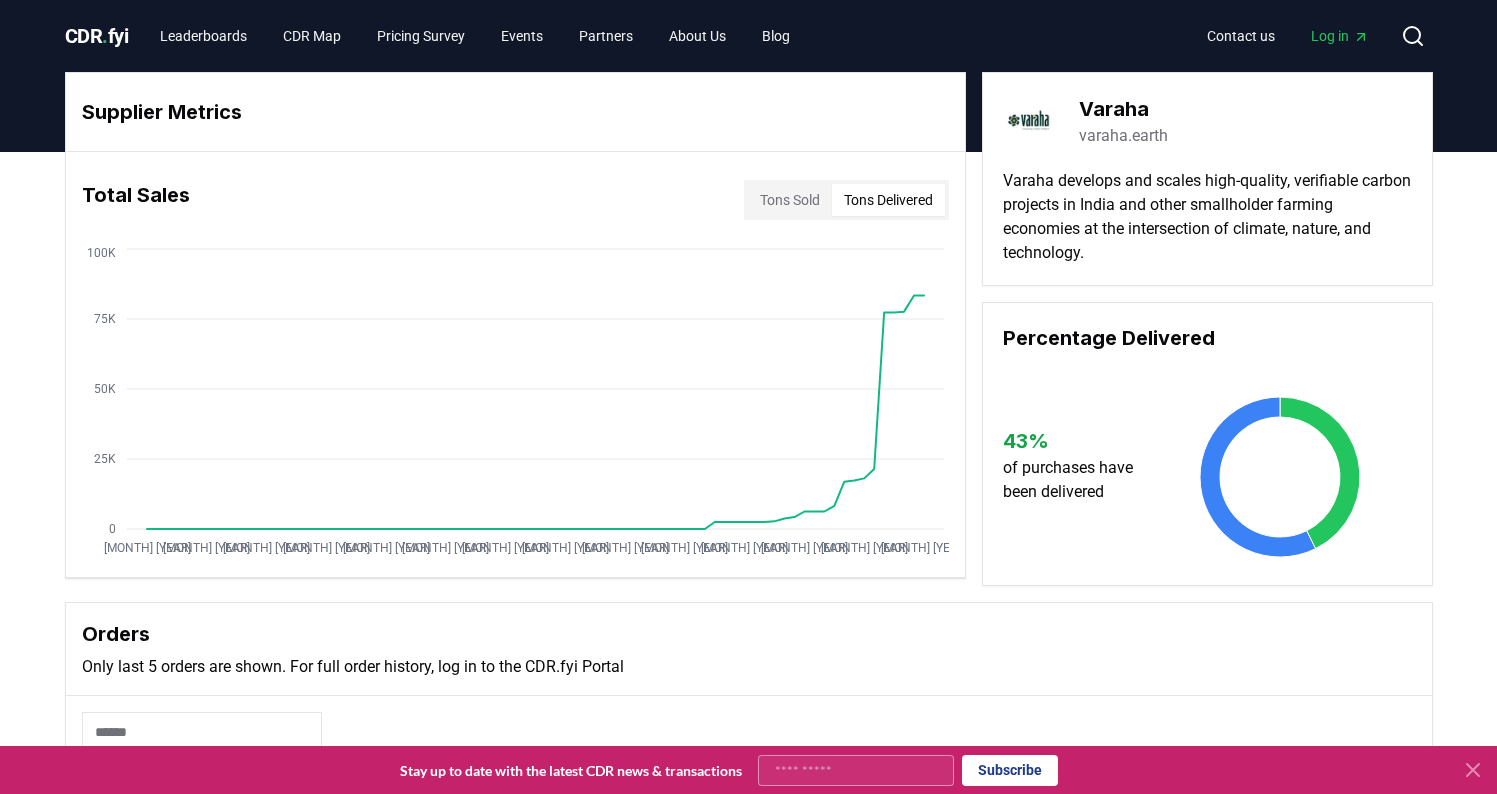 click on "Tons Delivered" at bounding box center (888, 200) 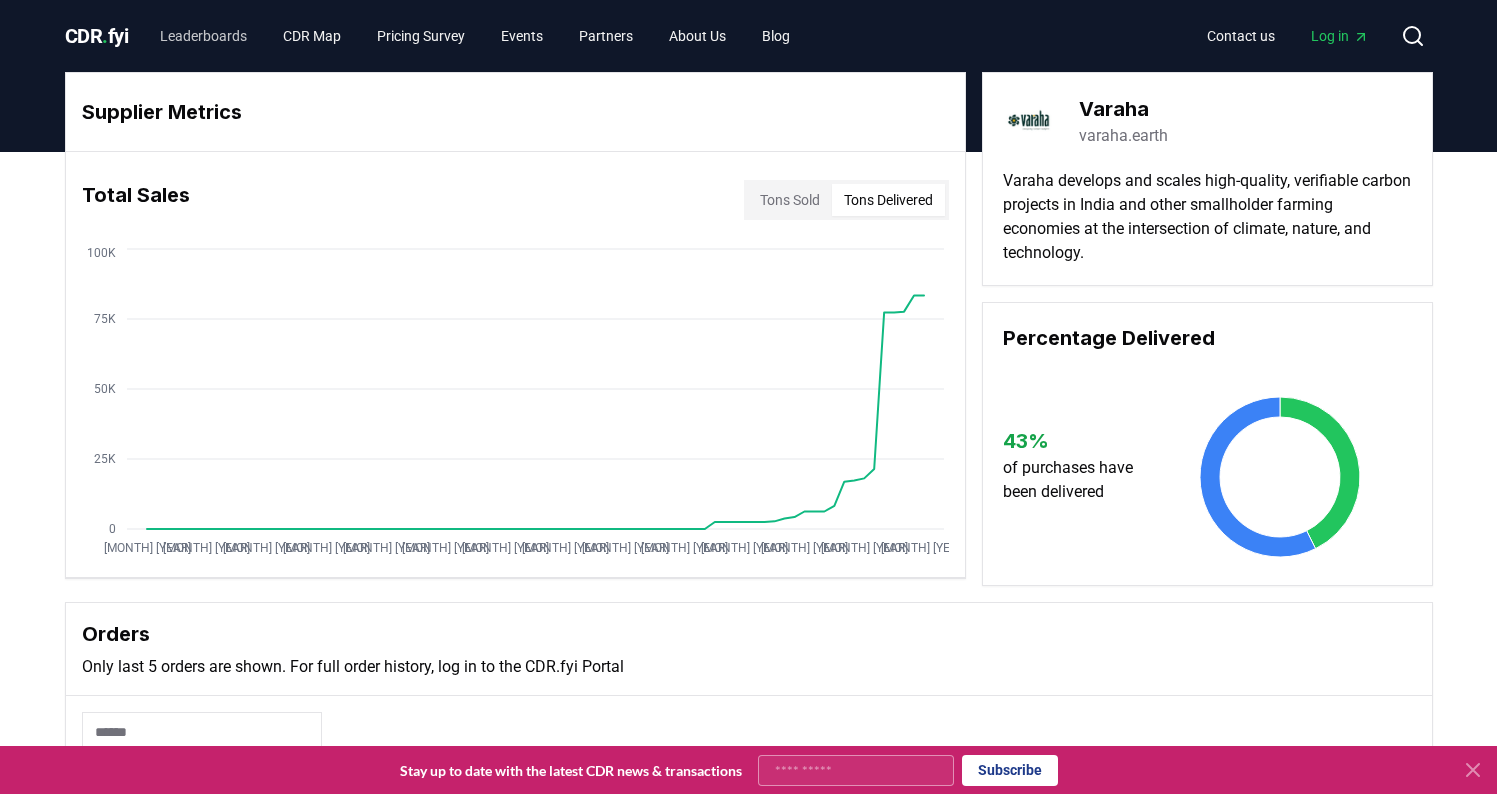 click on "Leaderboards" at bounding box center [203, 36] 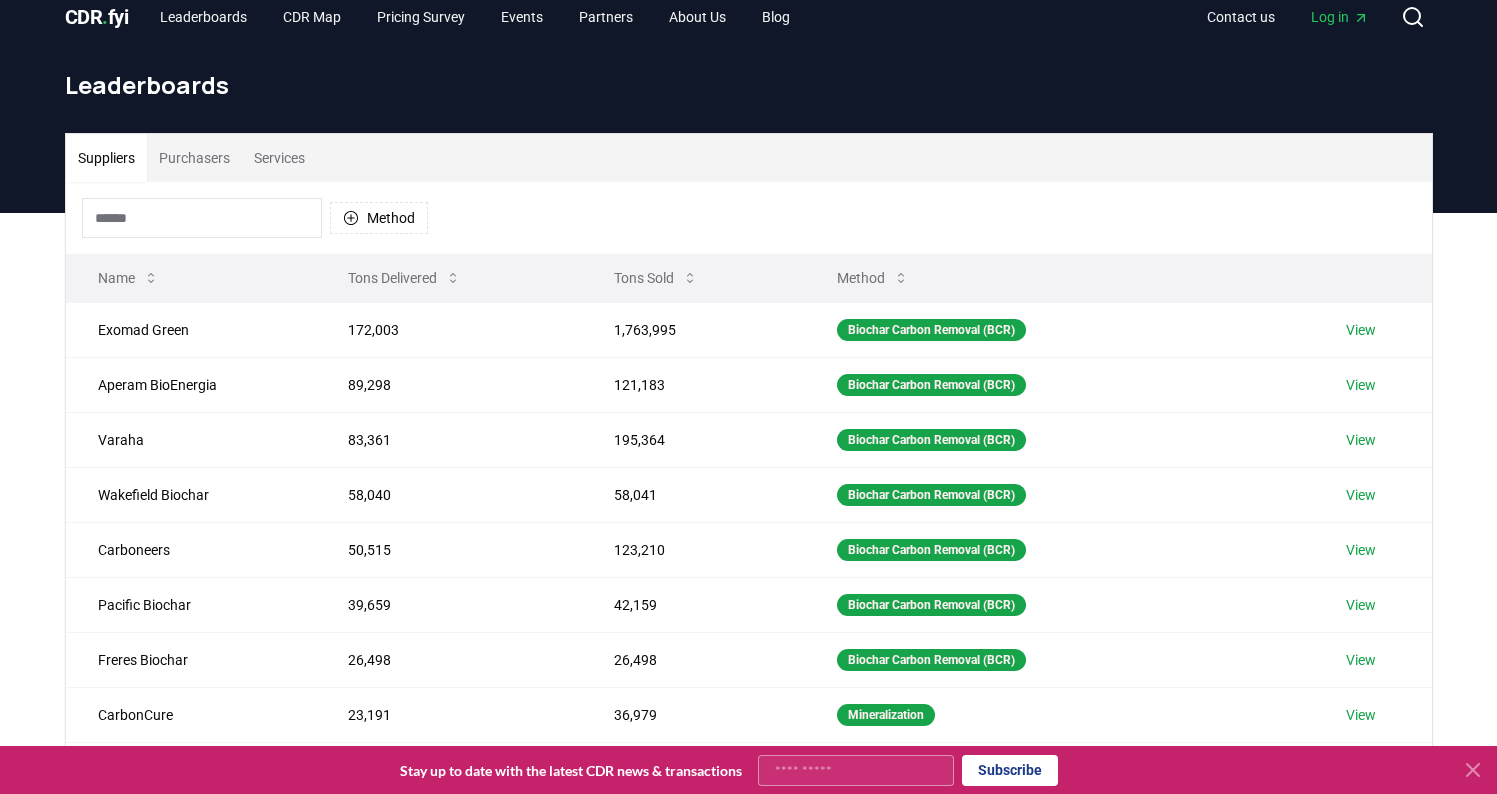 scroll, scrollTop: 23, scrollLeft: 0, axis: vertical 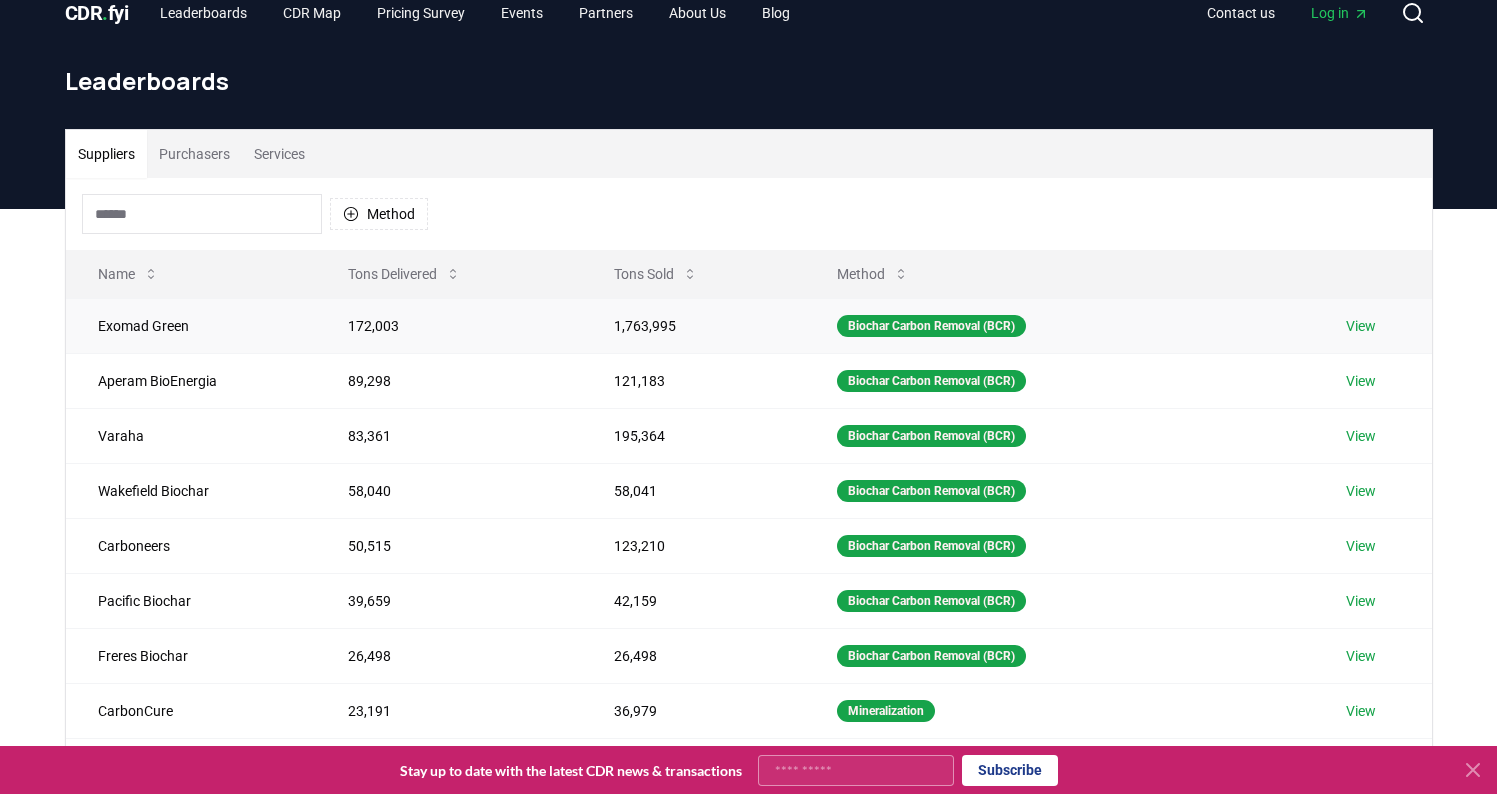 click on "View" at bounding box center (1361, 326) 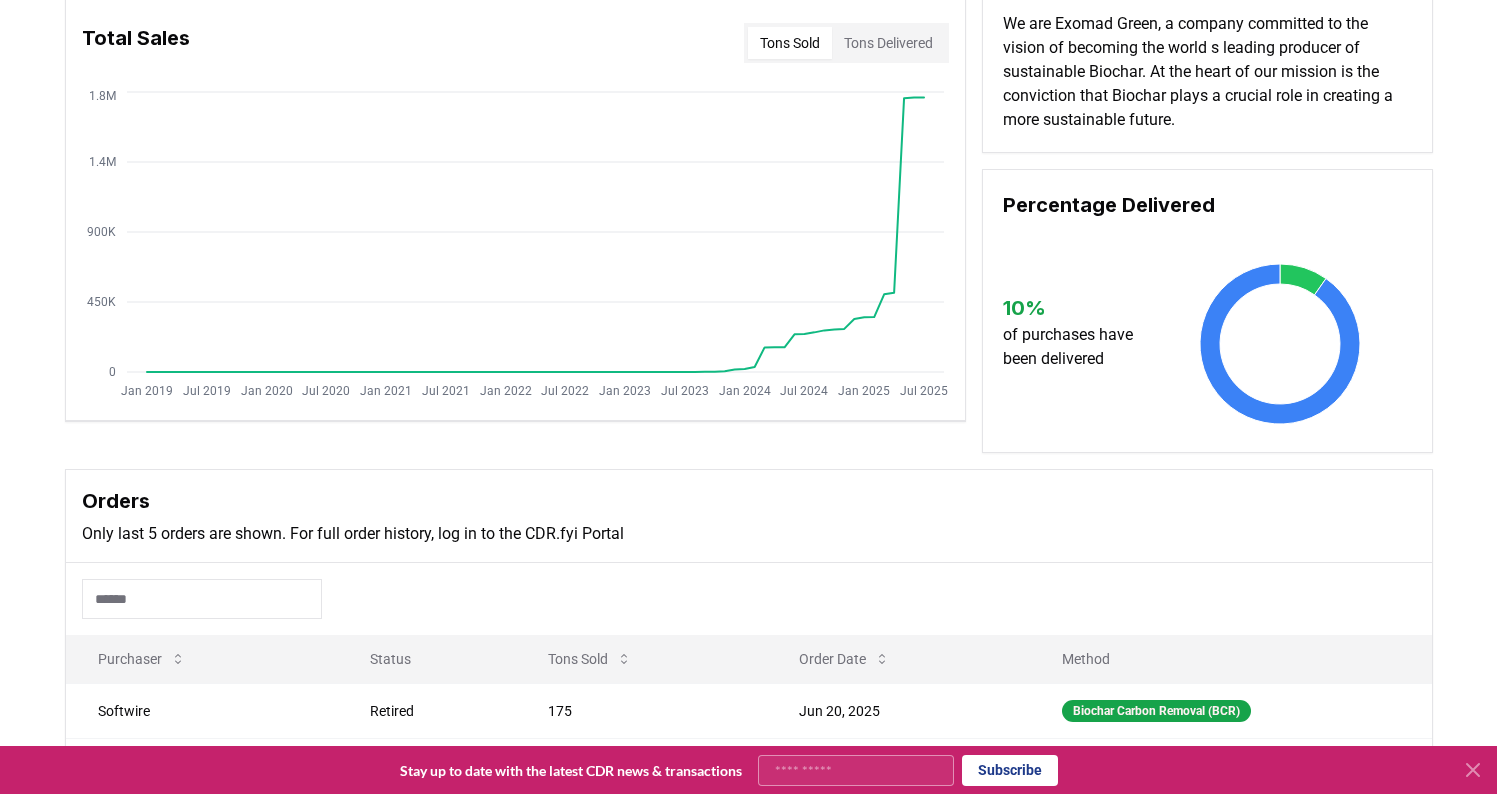 scroll, scrollTop: 0, scrollLeft: 0, axis: both 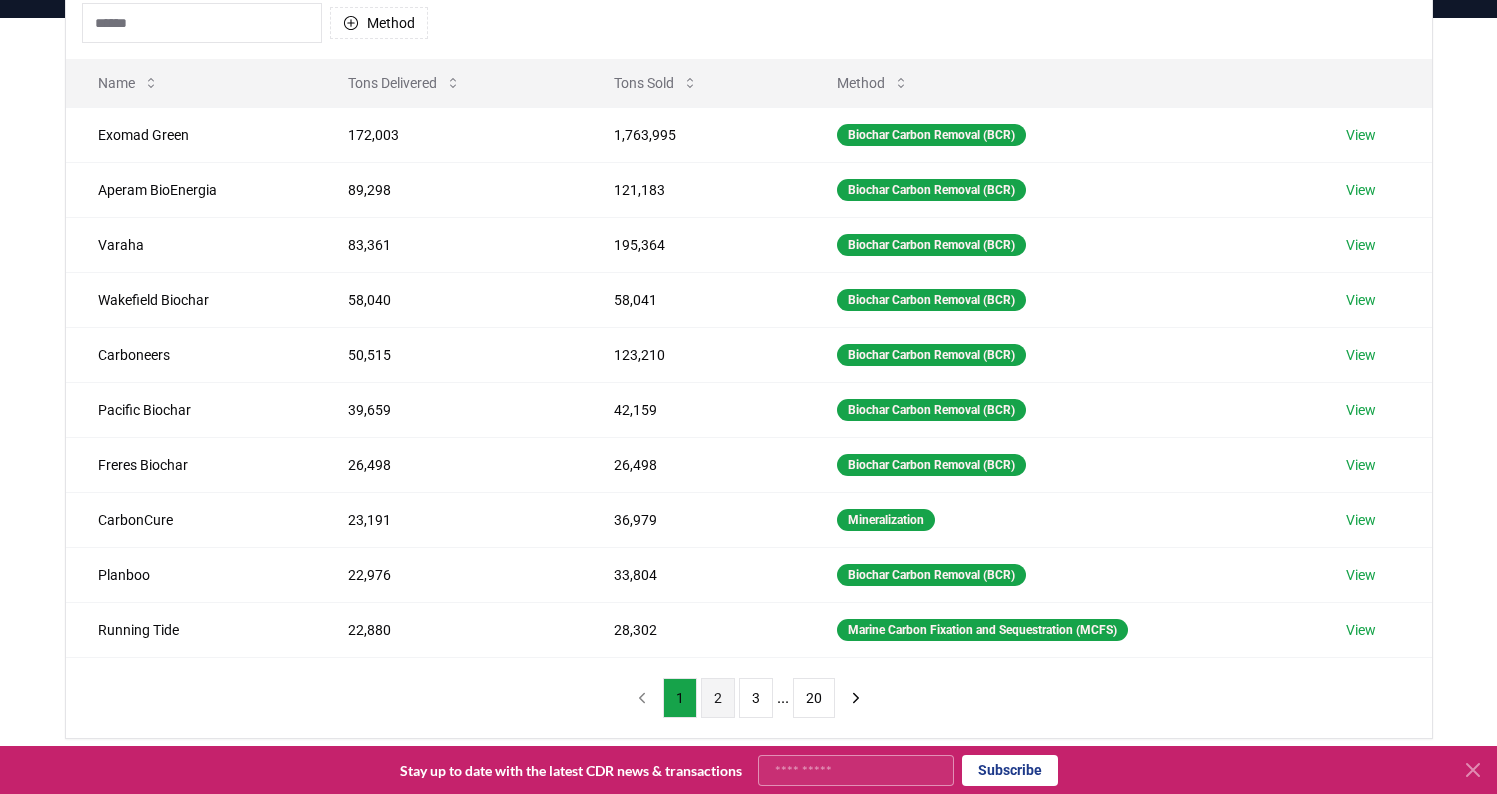click on "2" at bounding box center [718, 698] 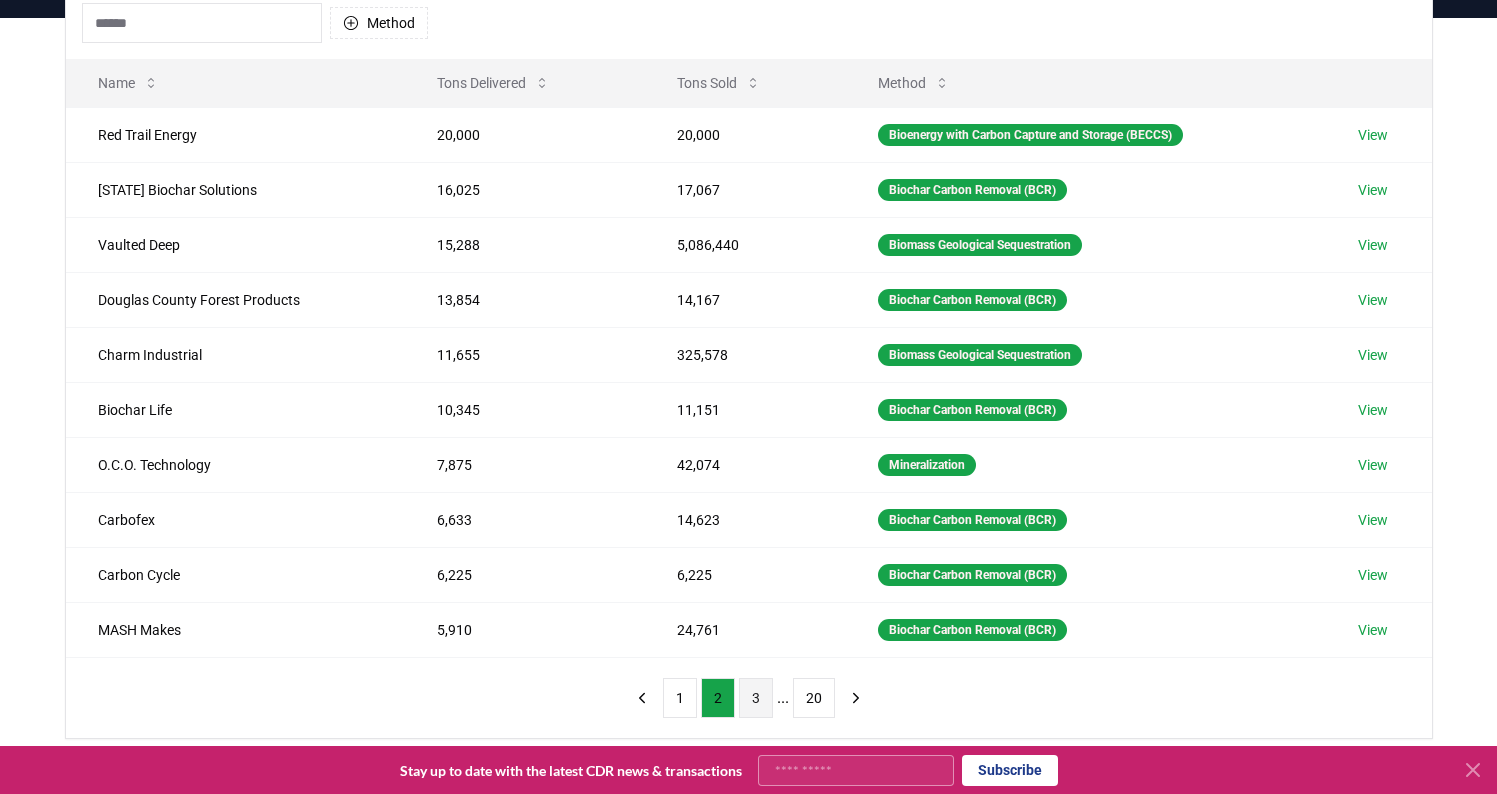 click on "3" at bounding box center [756, 698] 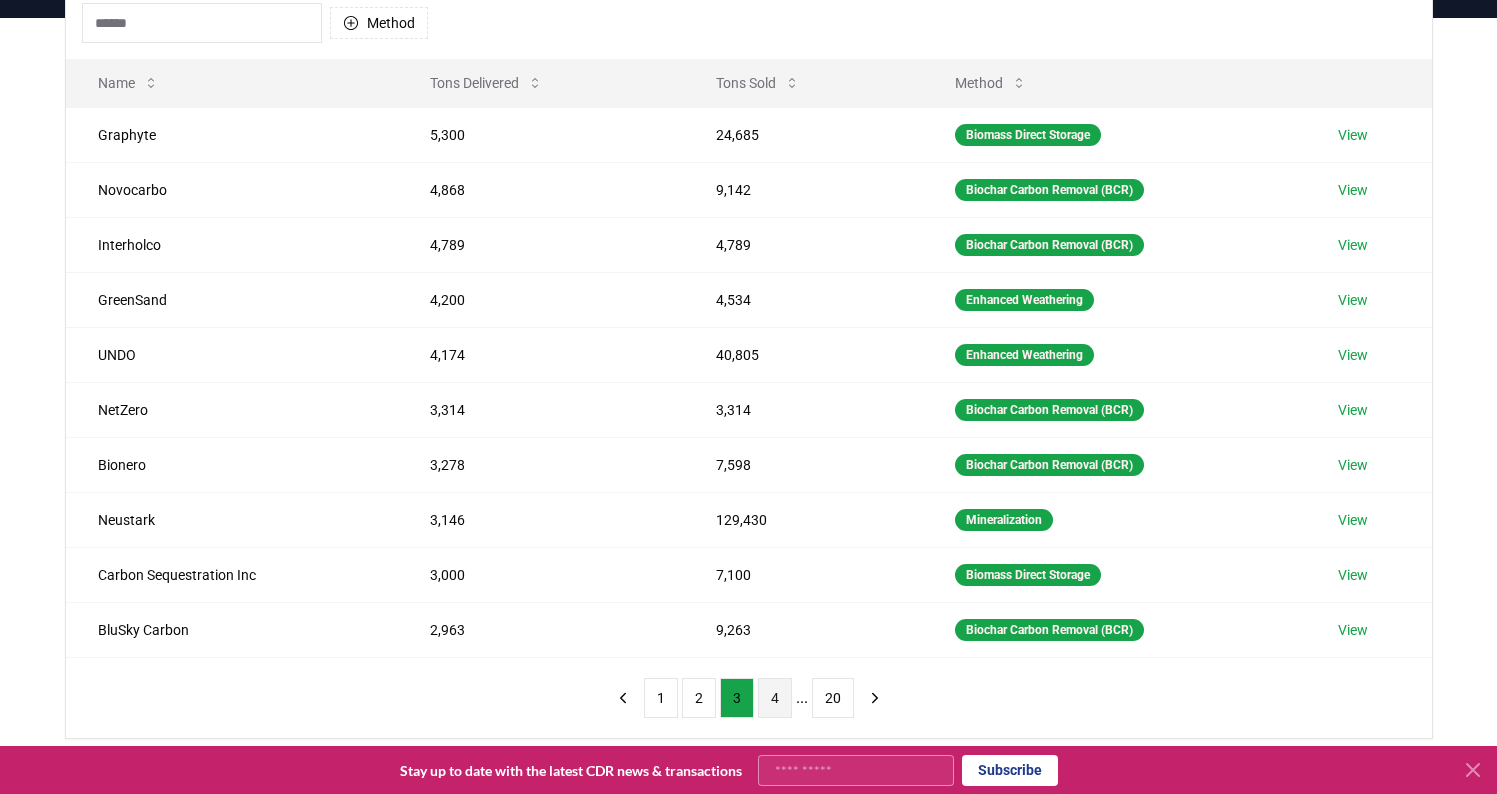 click on "4" at bounding box center (775, 698) 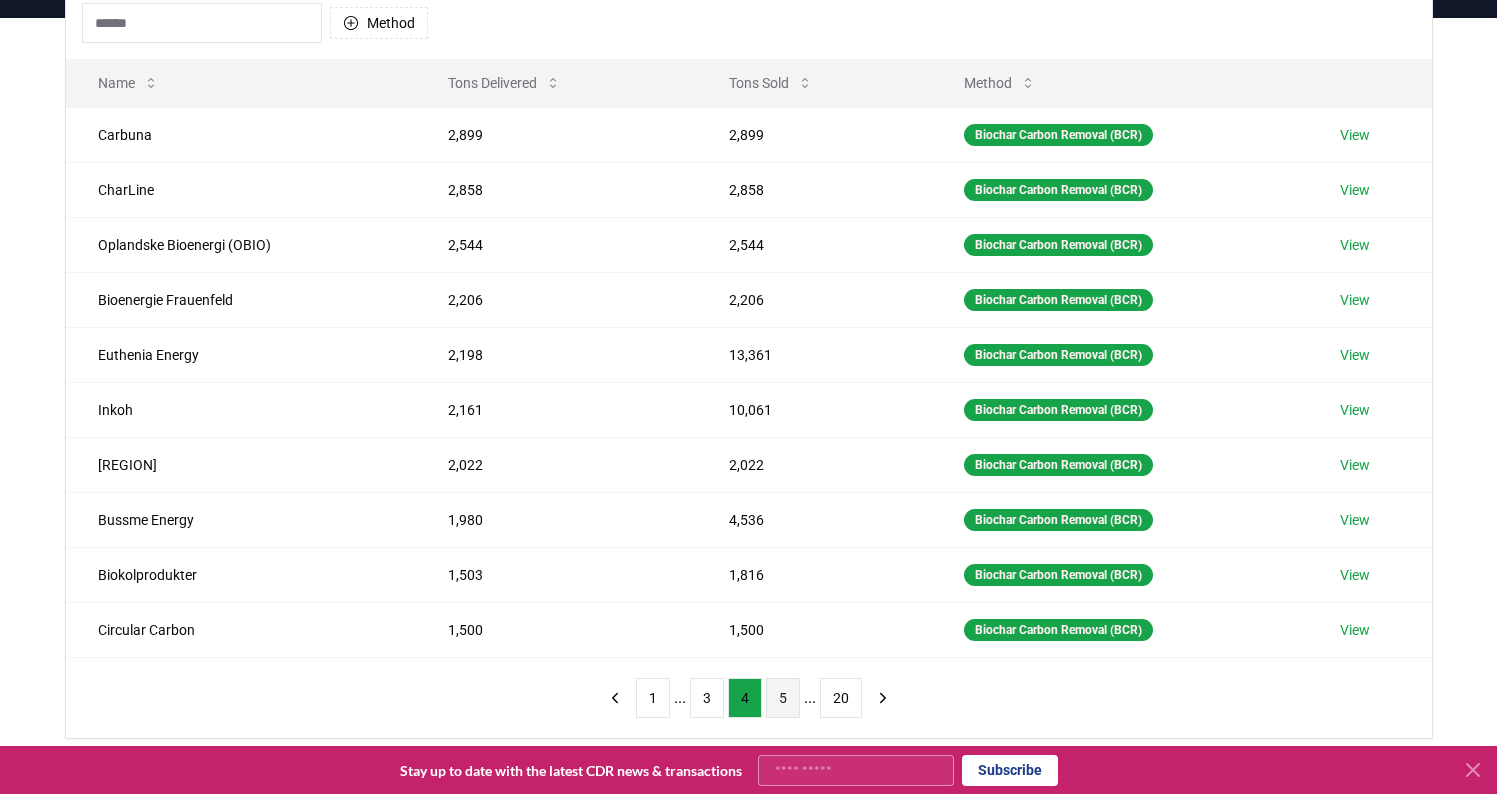 click on "5" at bounding box center (783, 698) 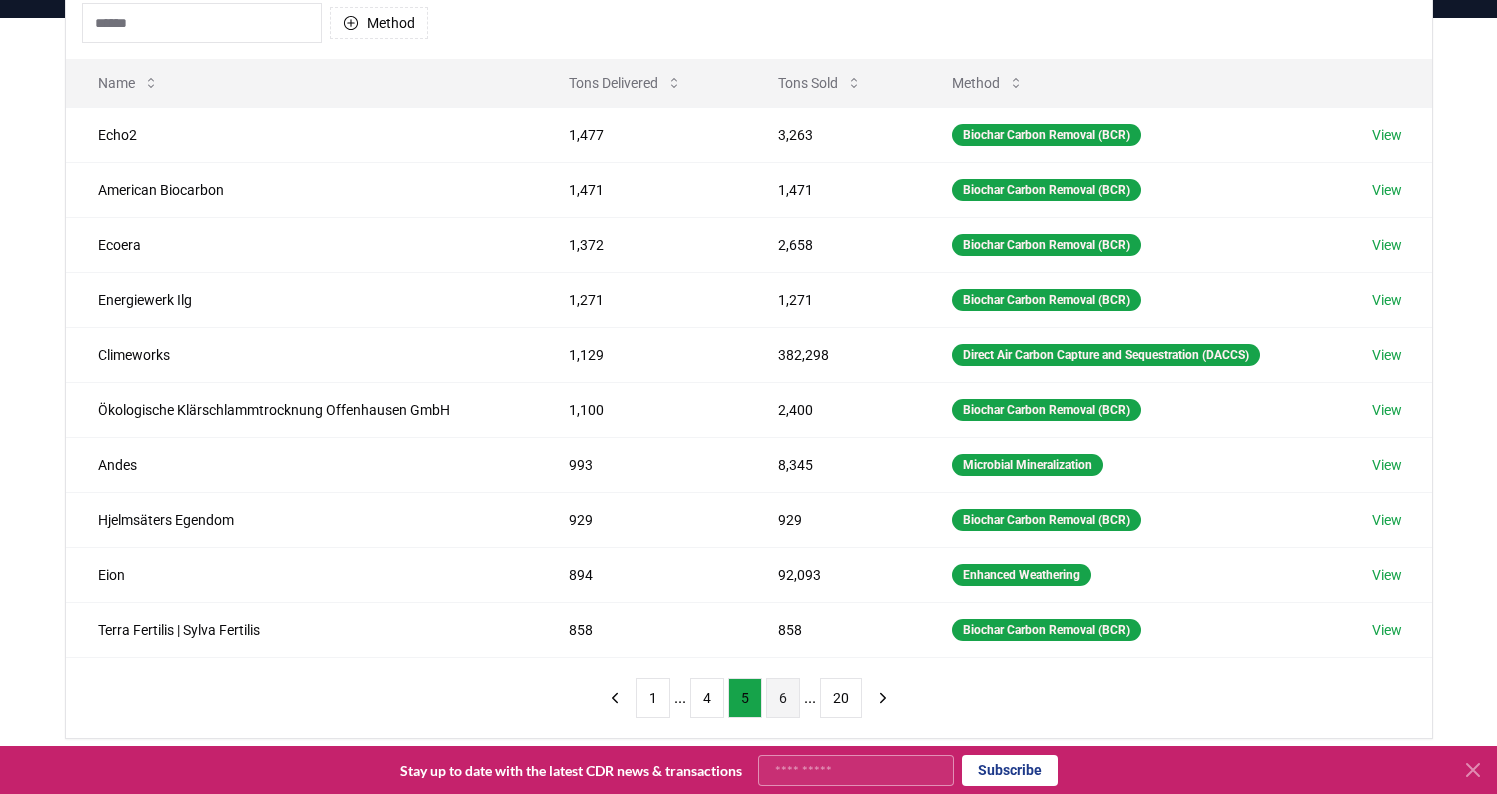 click on "6" at bounding box center [783, 698] 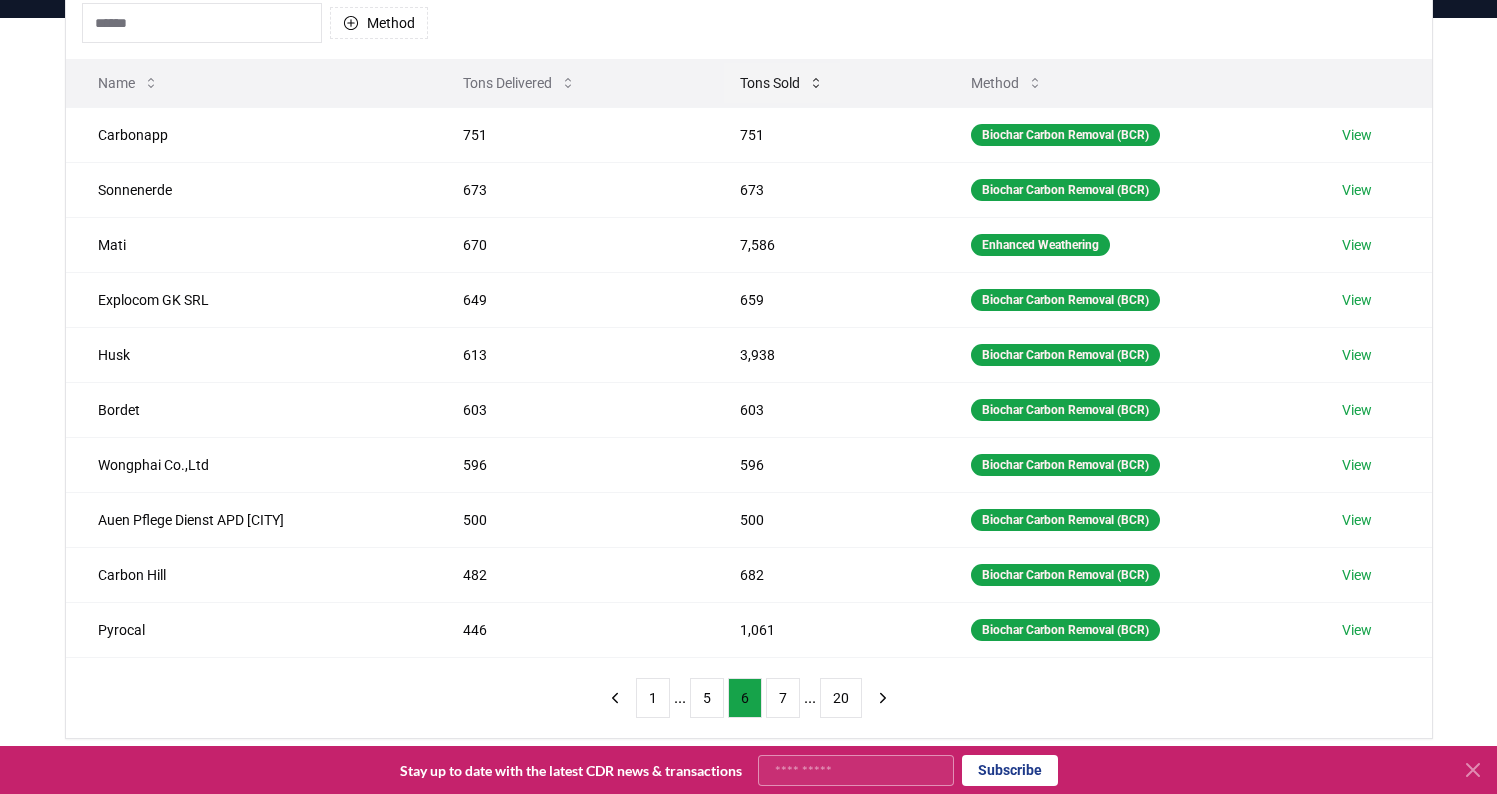 click 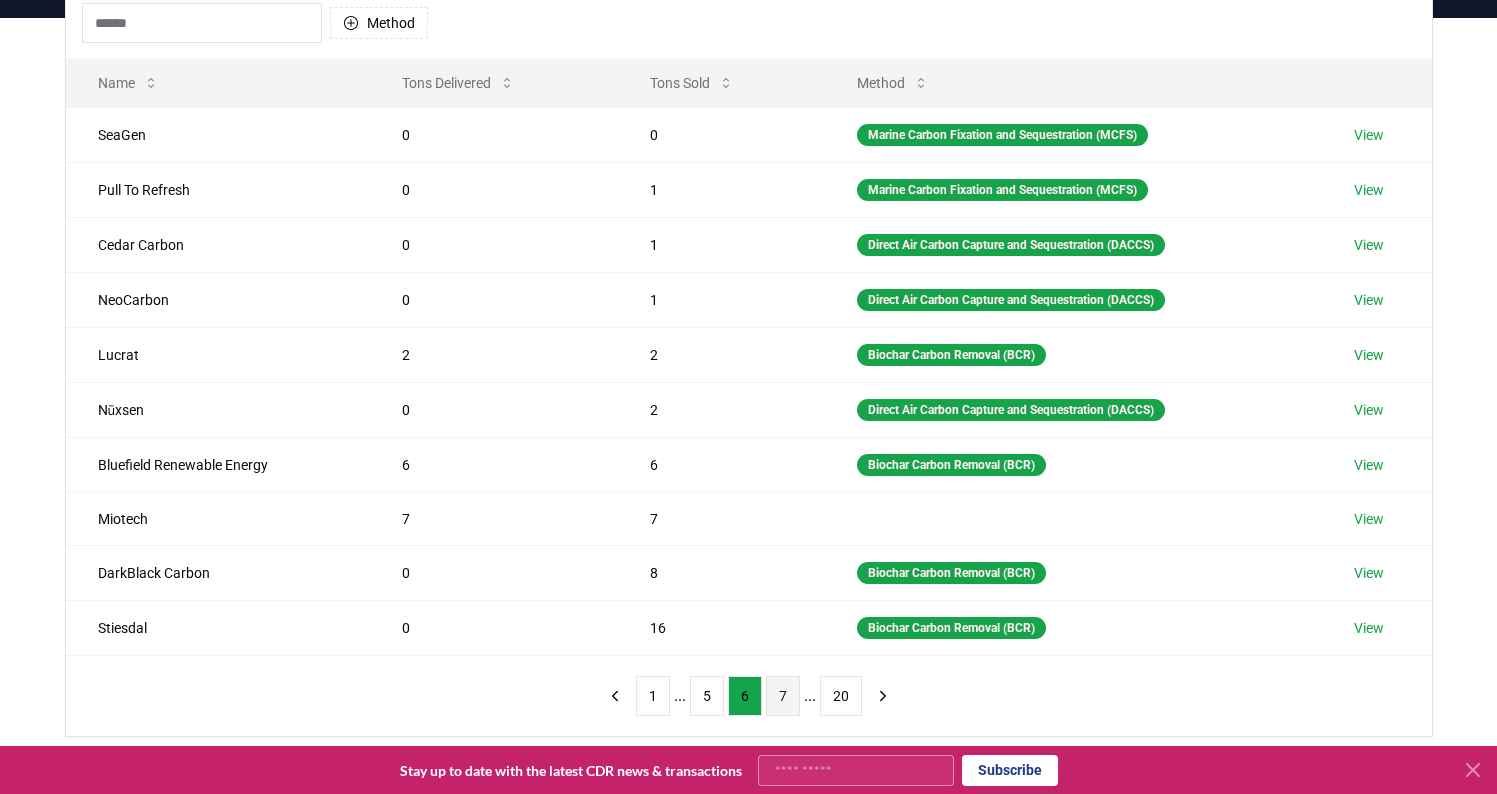 click on "7" at bounding box center (783, 696) 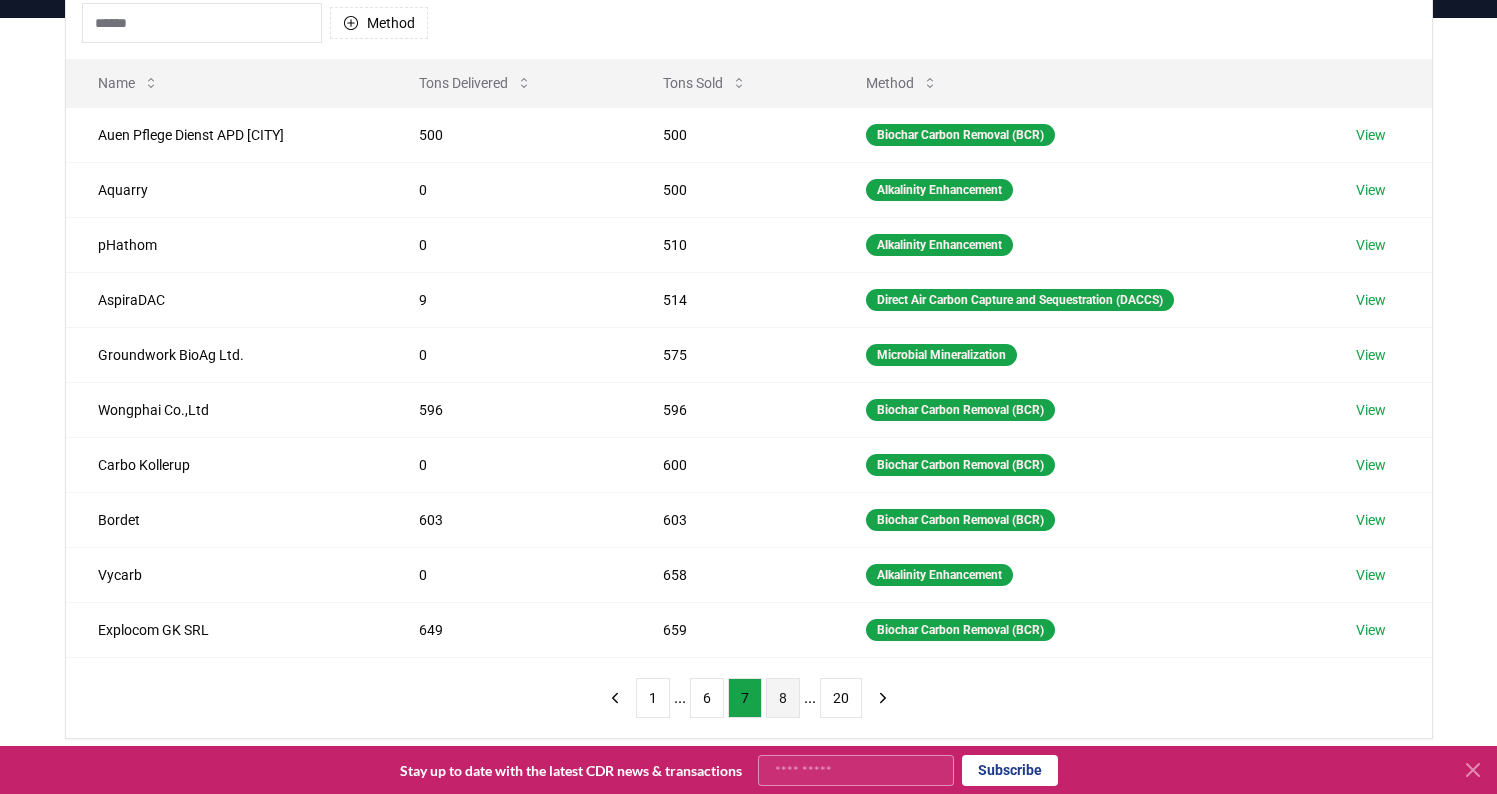 click on "8" at bounding box center (783, 698) 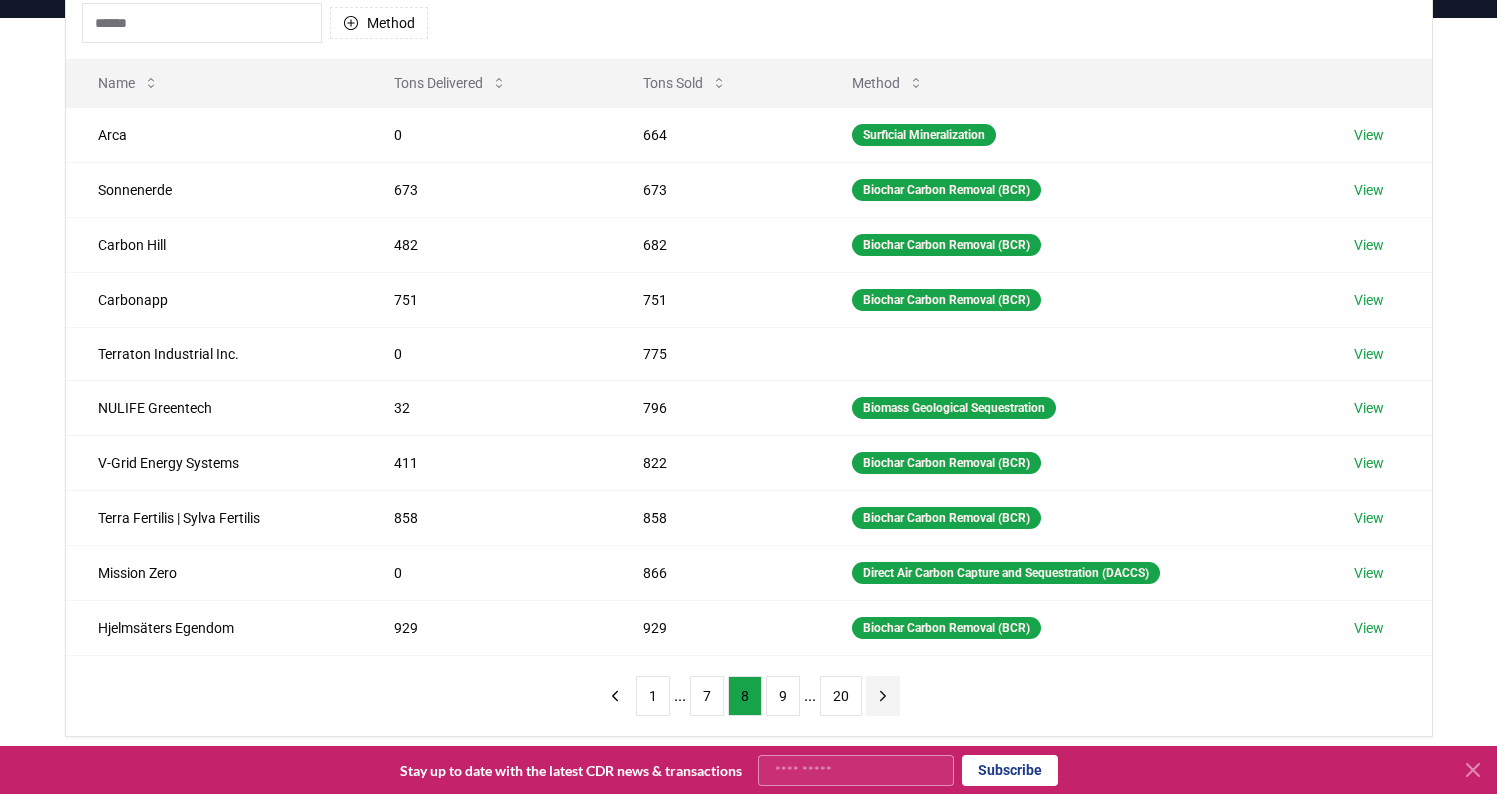 click 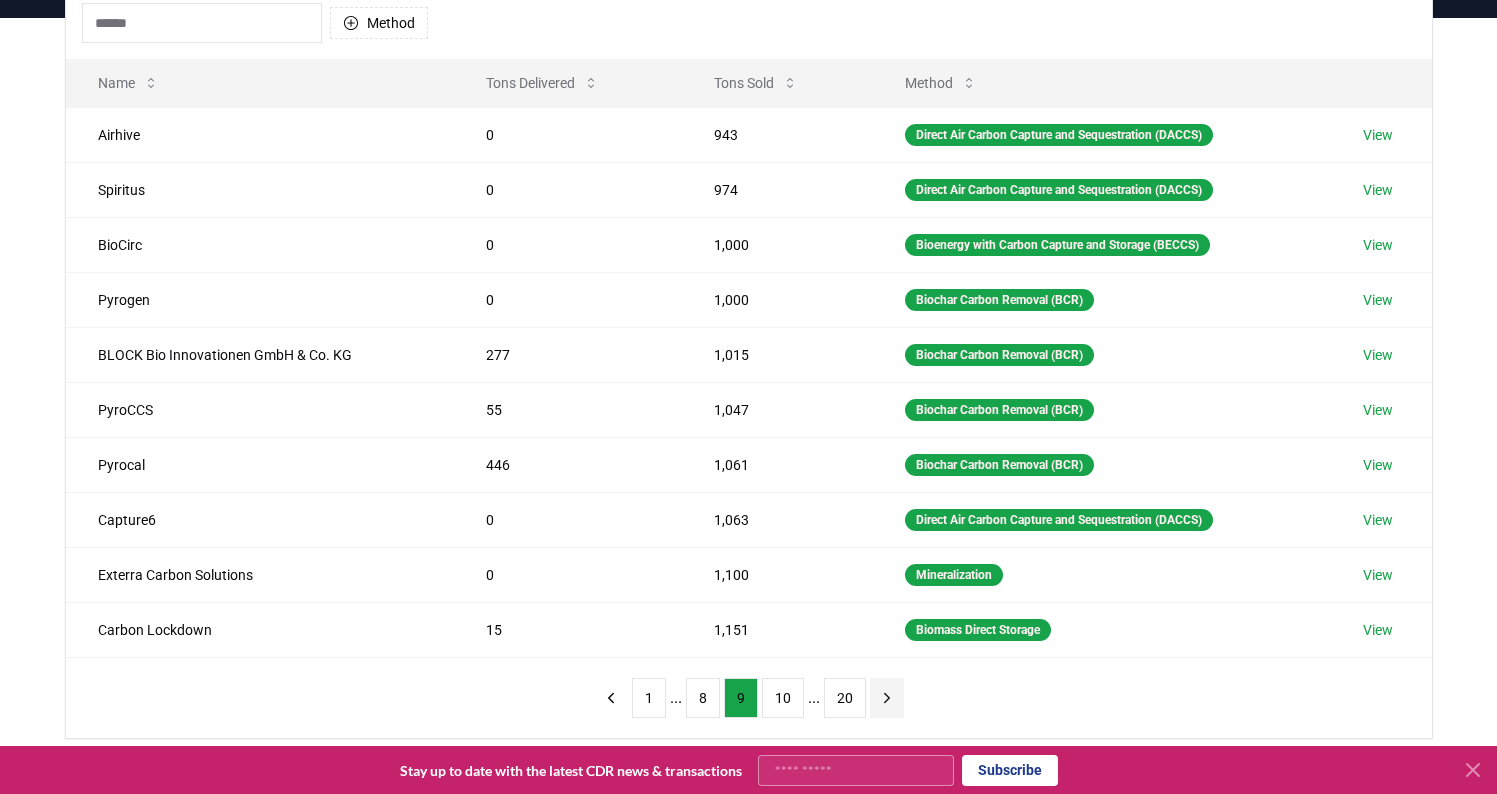 click 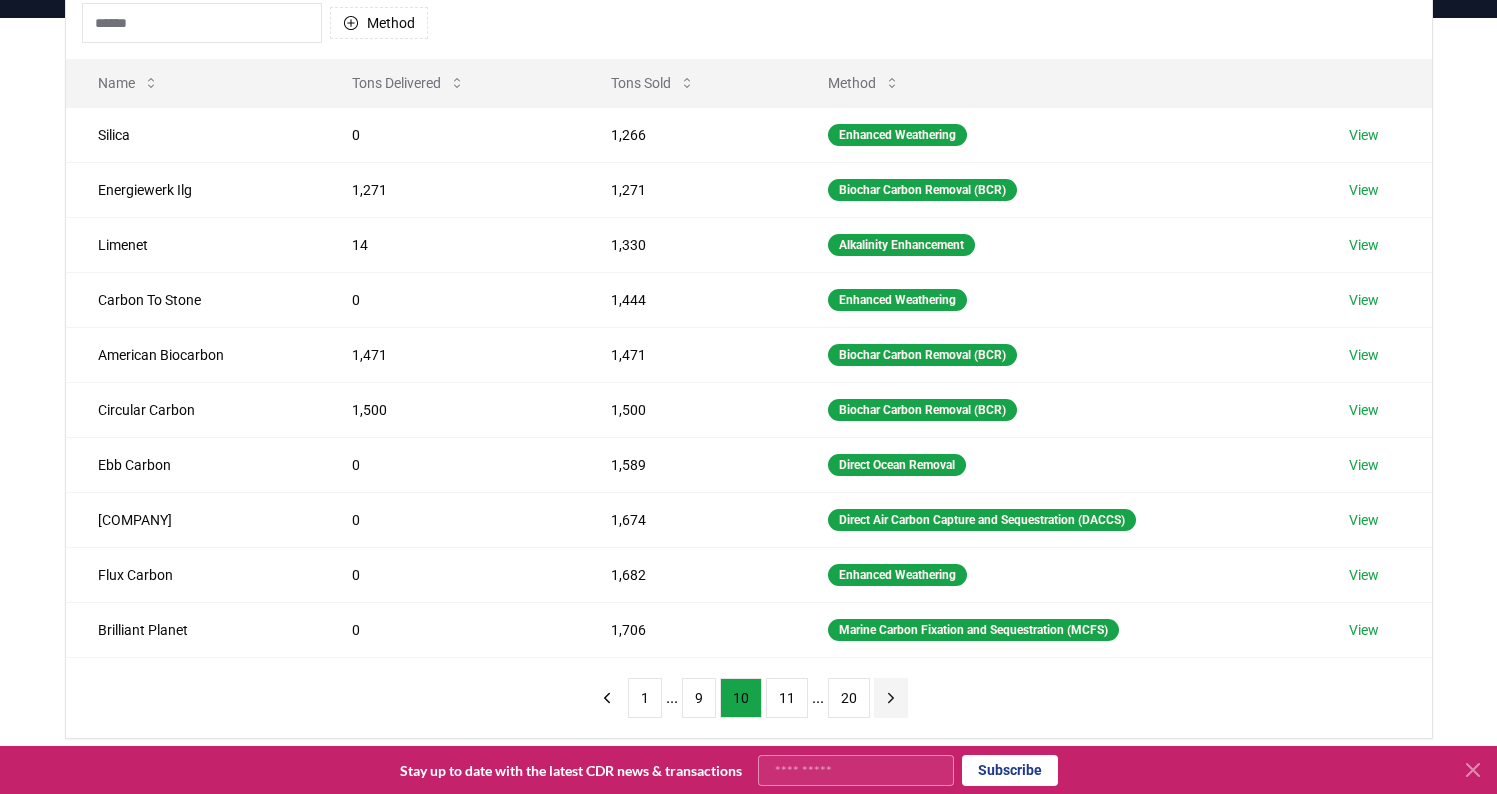 click 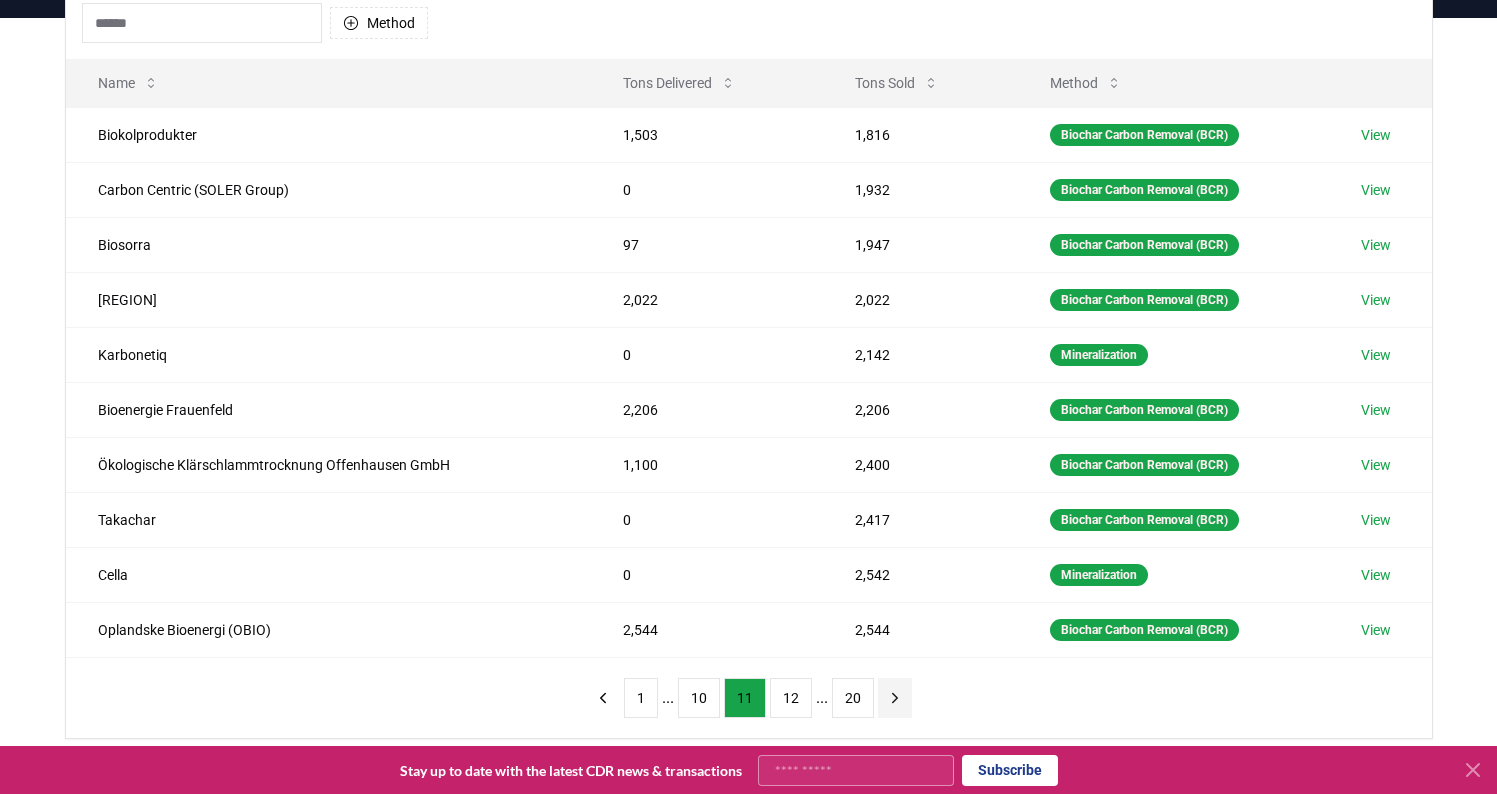 click 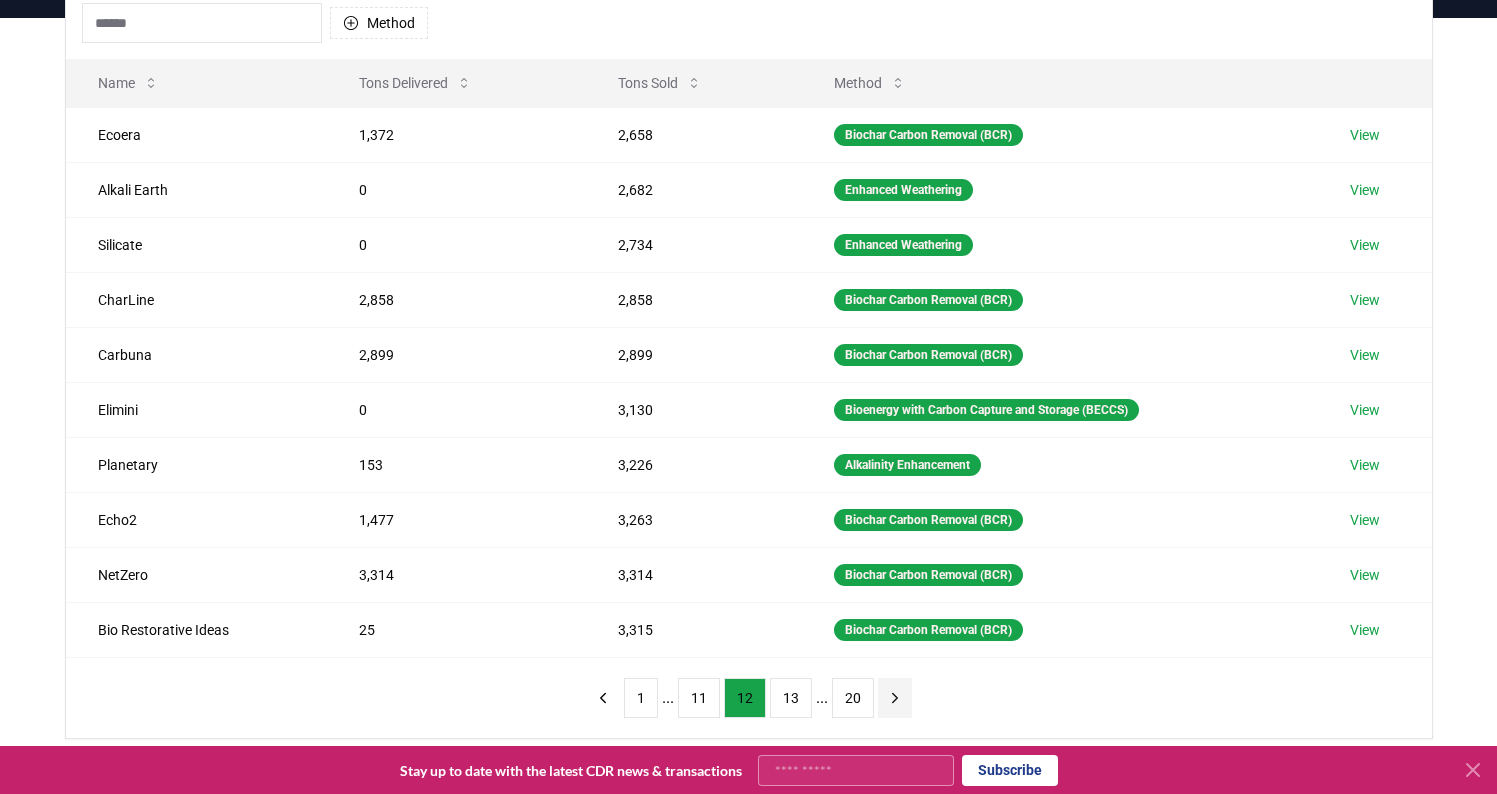 click 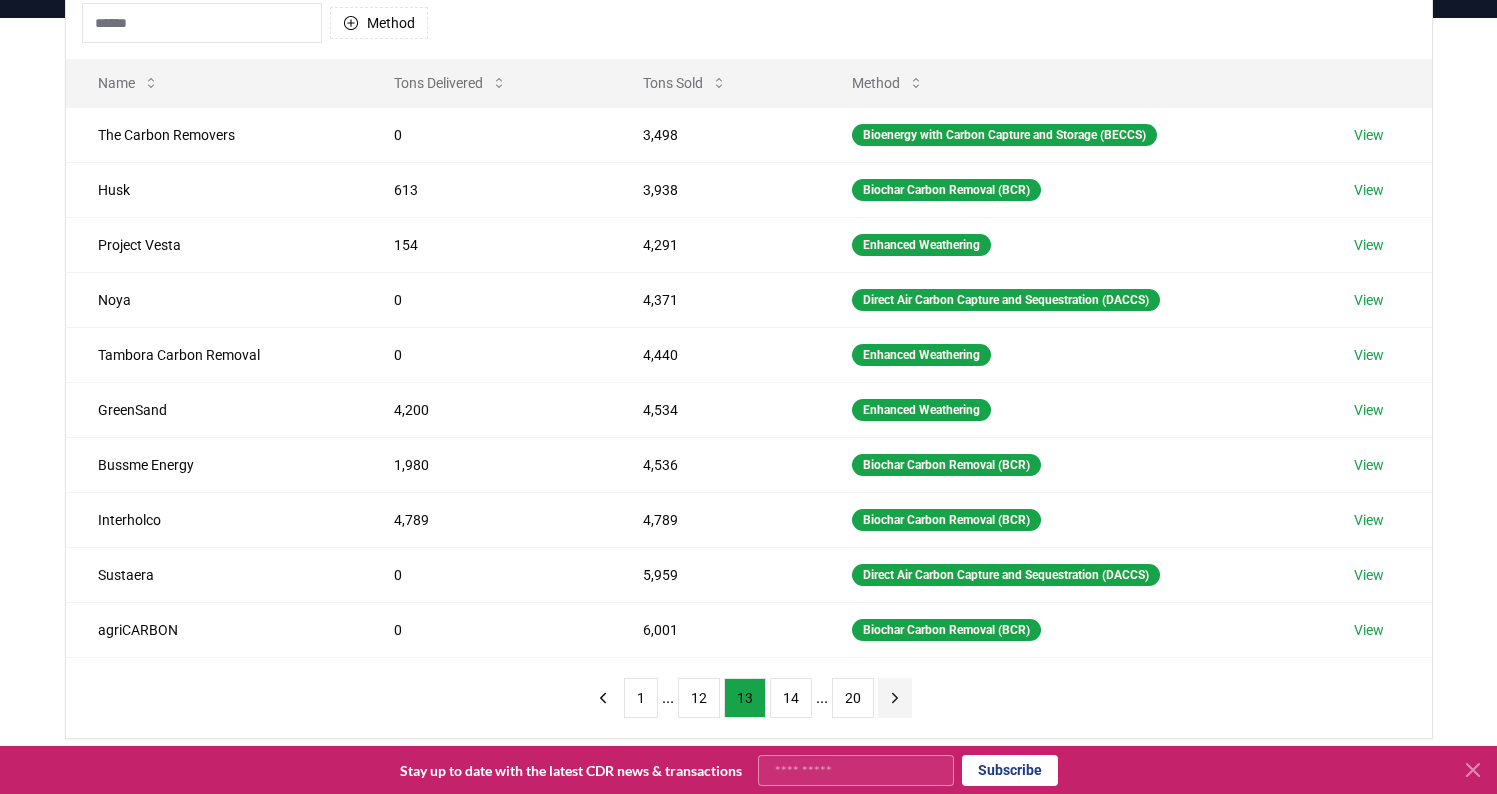 click 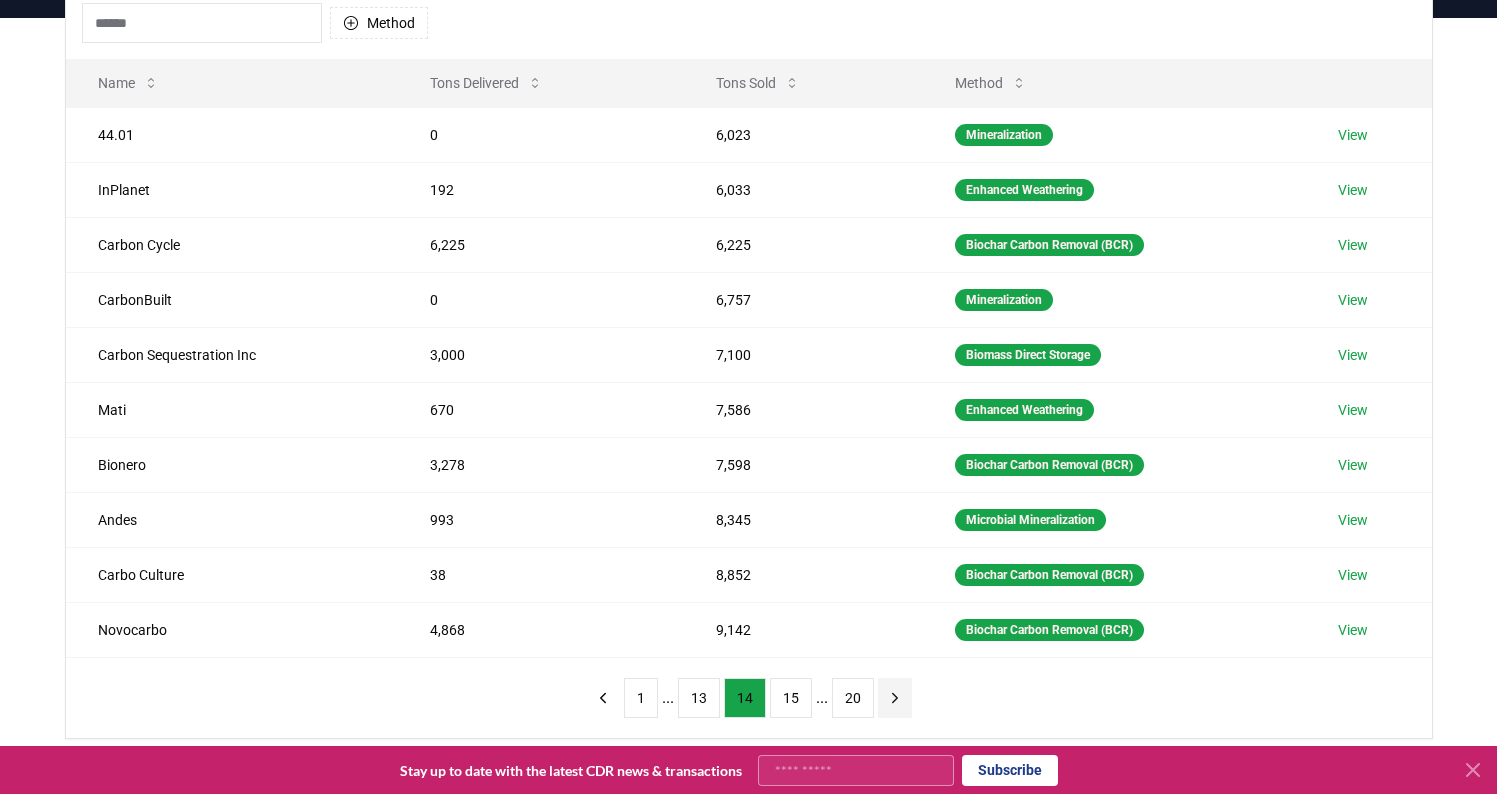 click 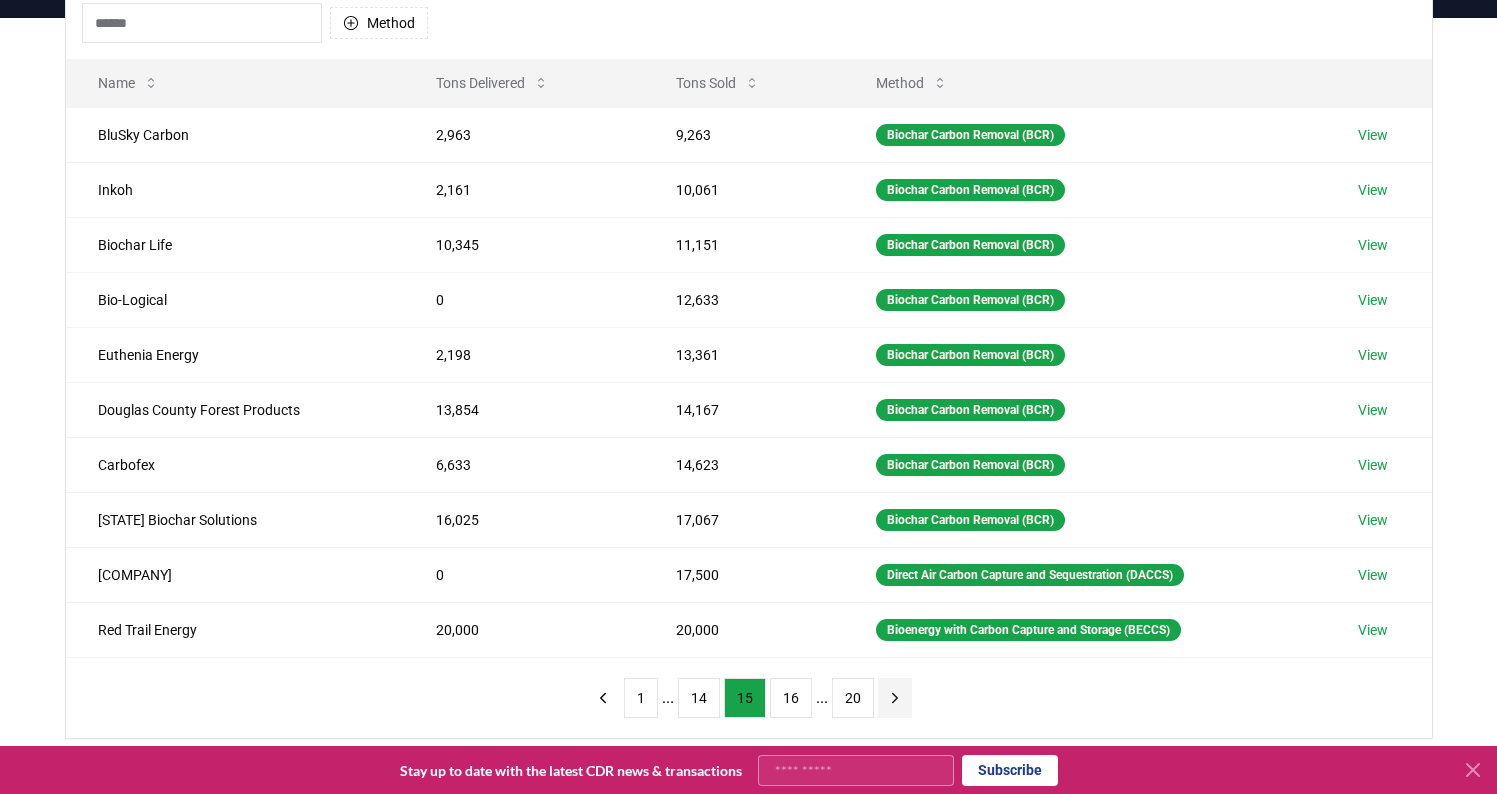click 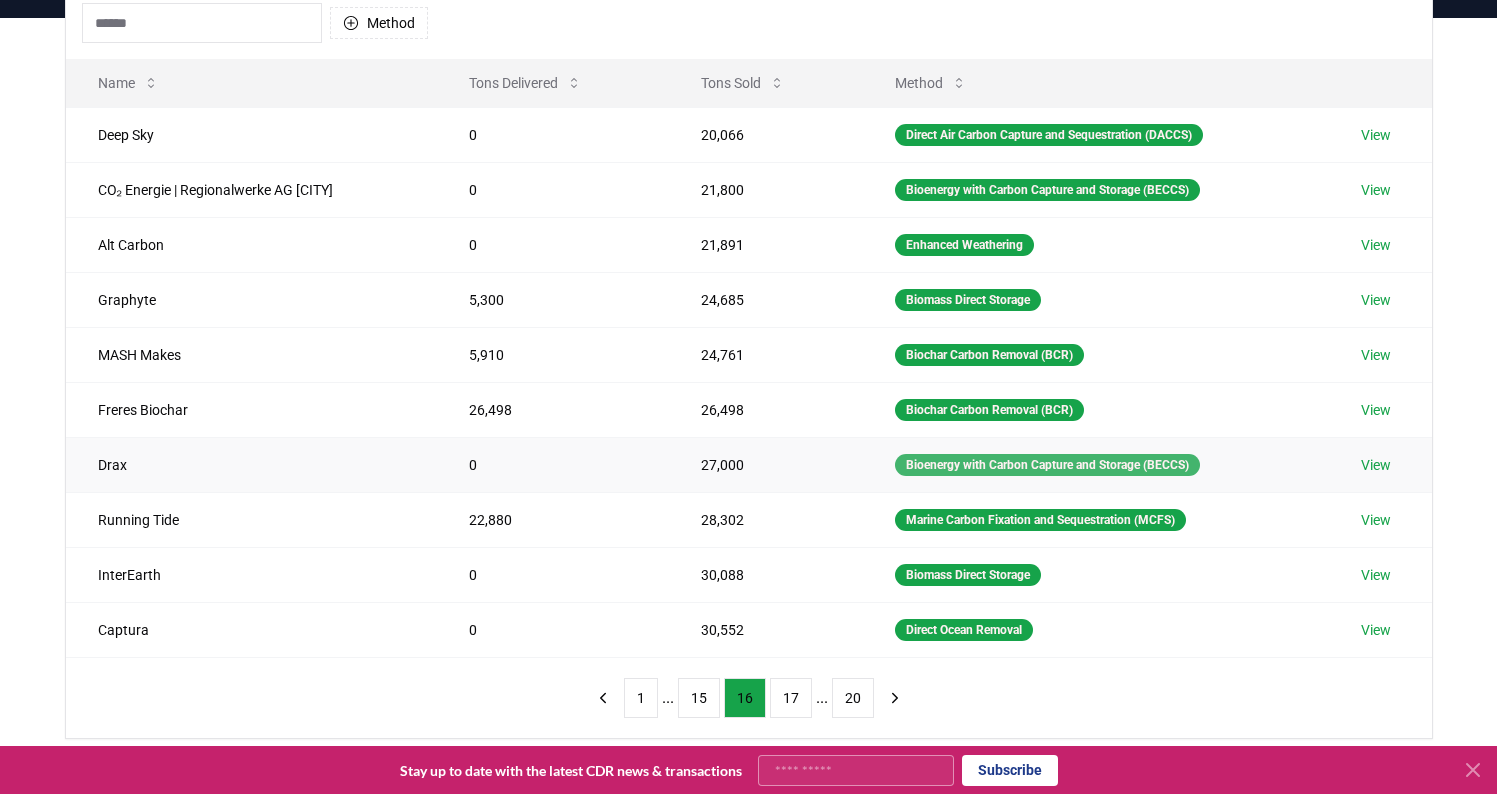 click on "Bioenergy with Carbon Capture and Storage (BECCS)" at bounding box center [1047, 465] 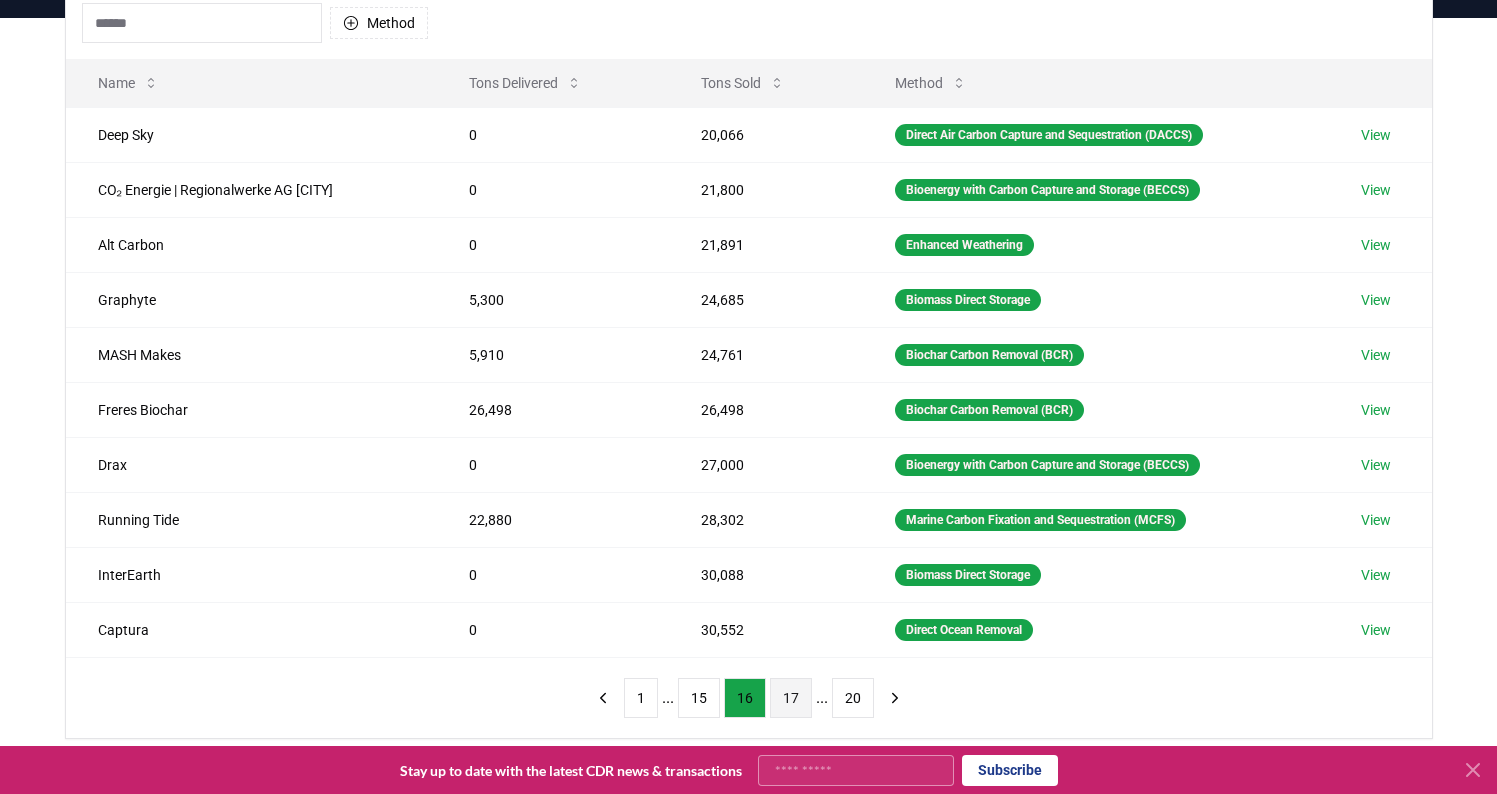 click on "17" at bounding box center (791, 698) 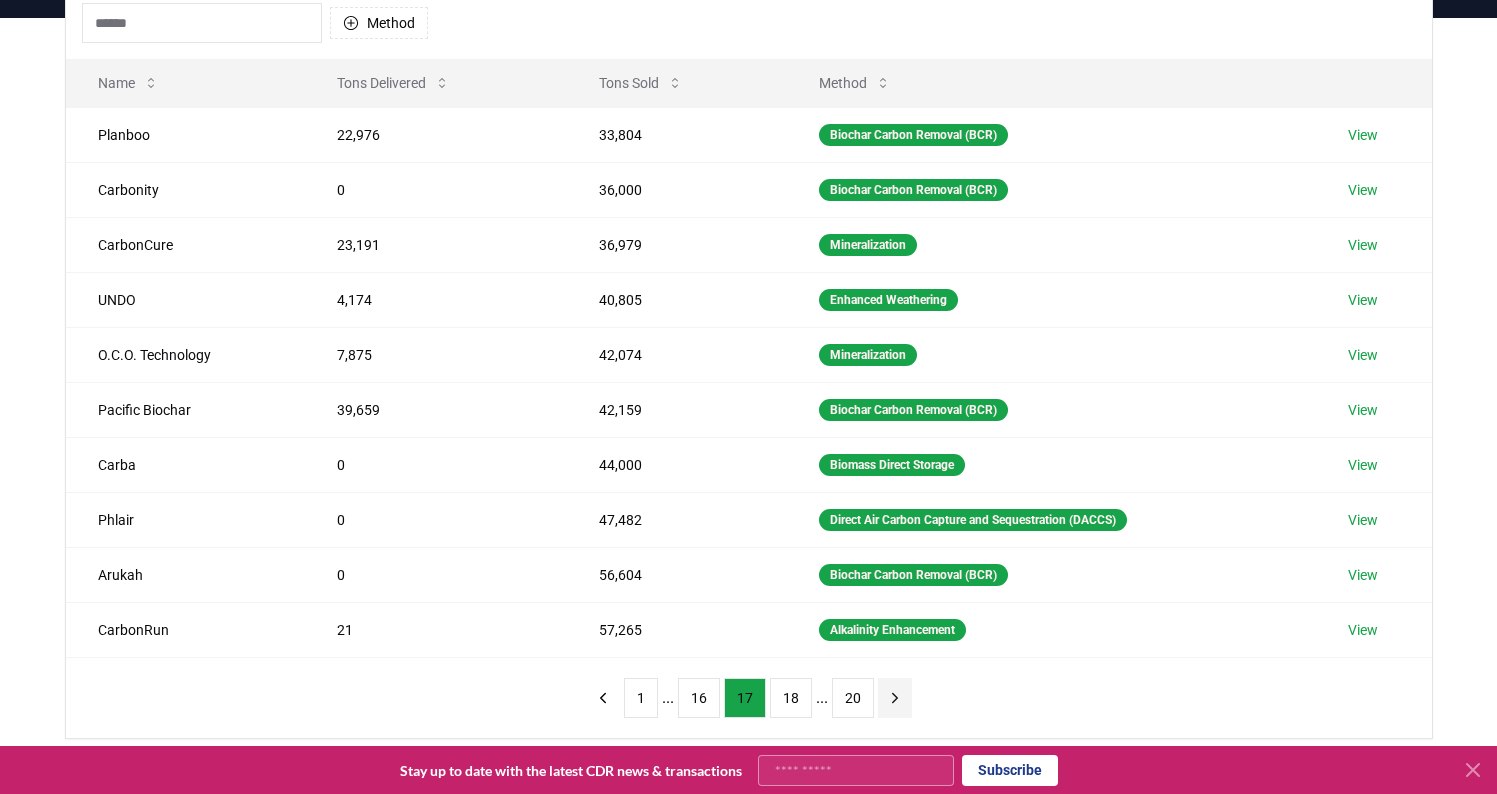 click 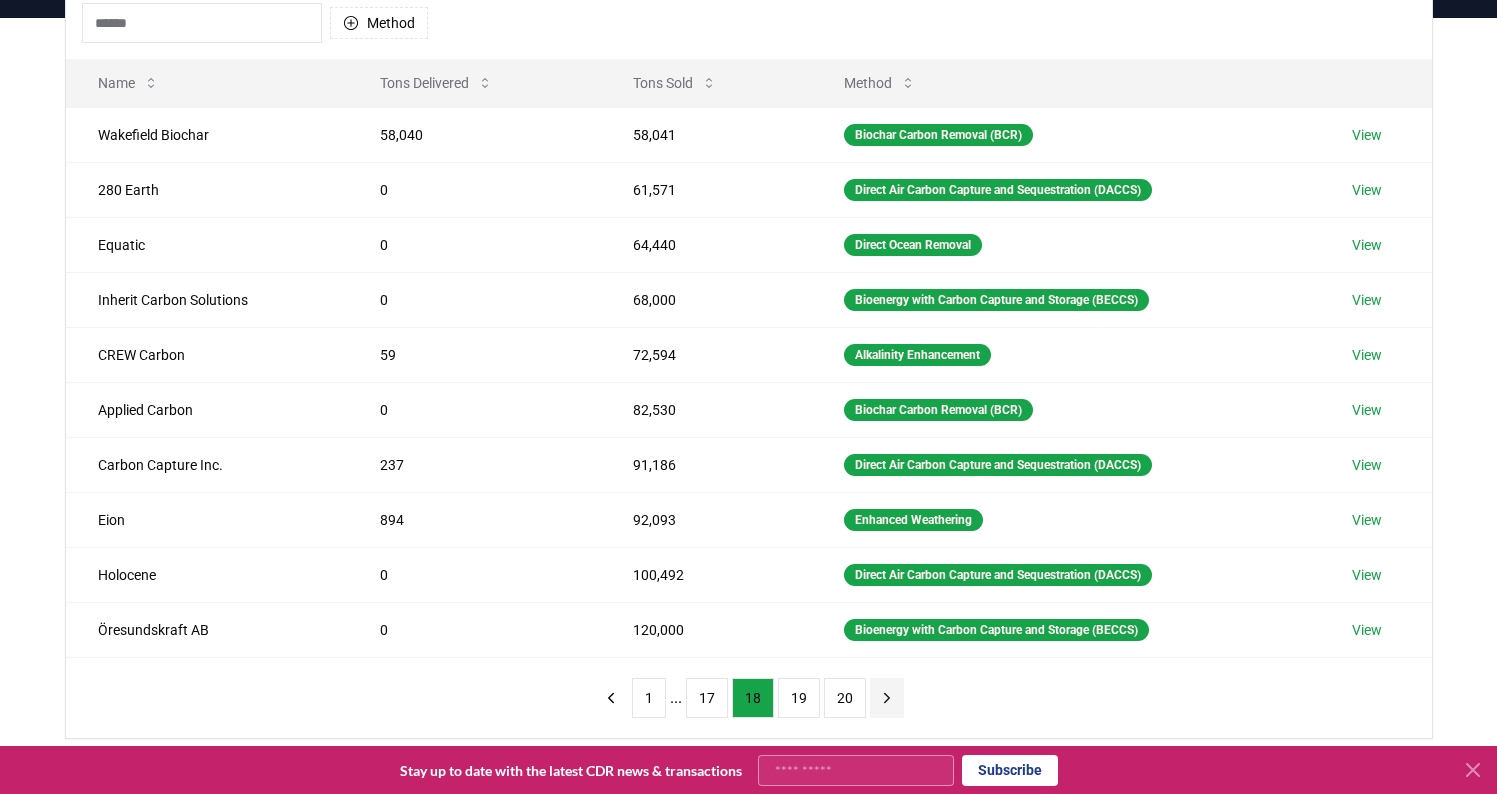 click 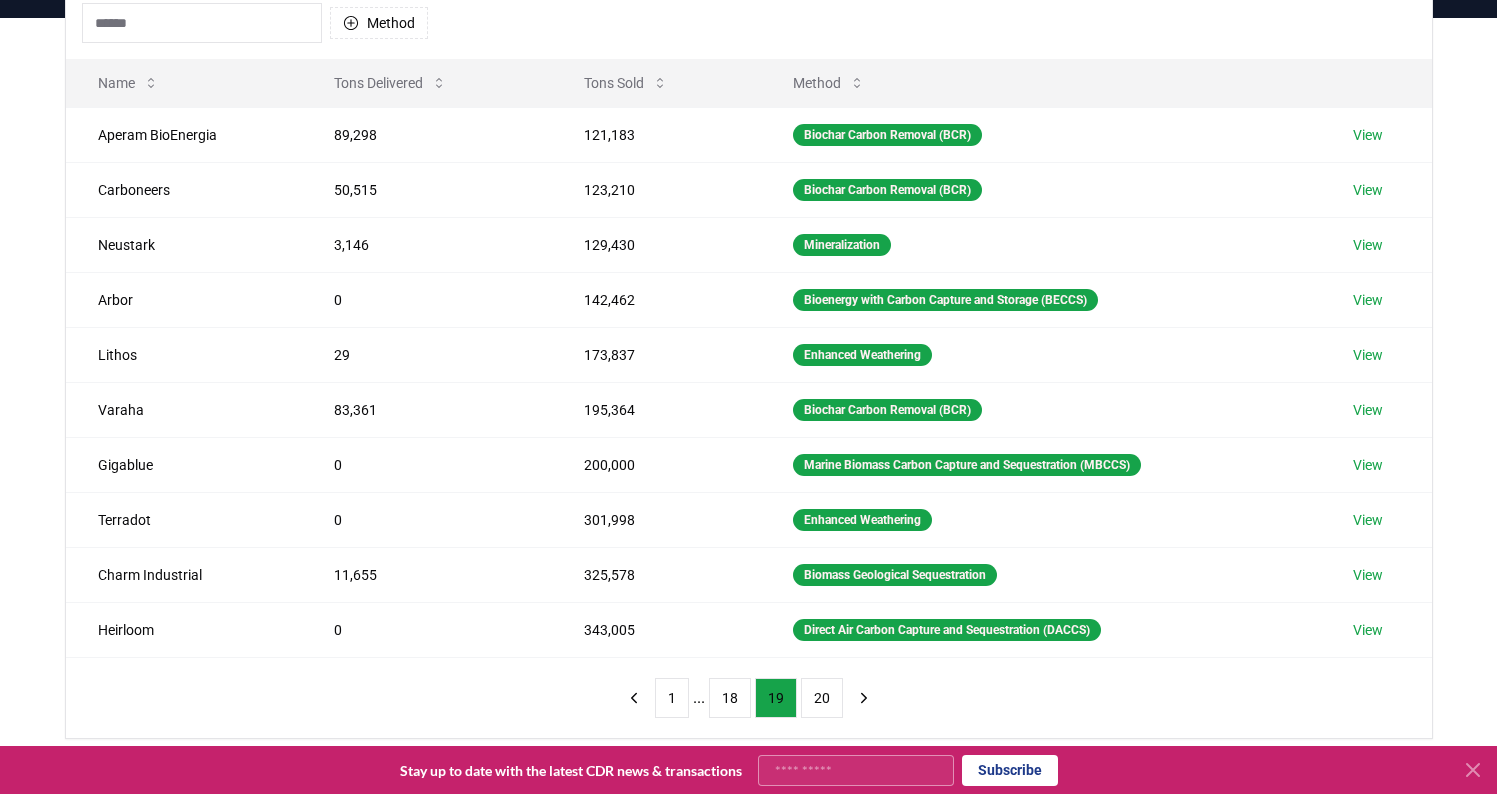 click on "1 ... 18 19 20" at bounding box center (749, 698) 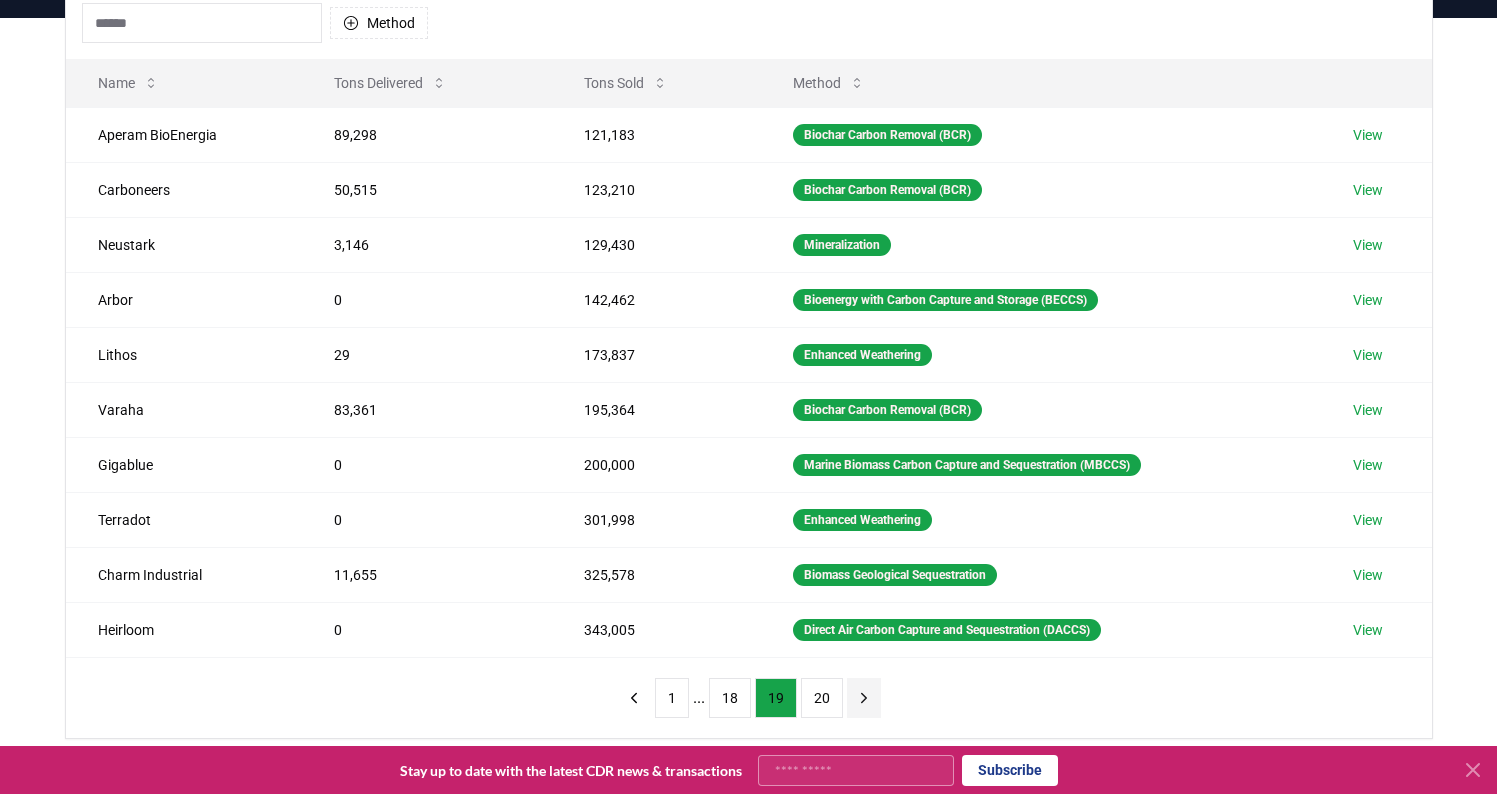 click 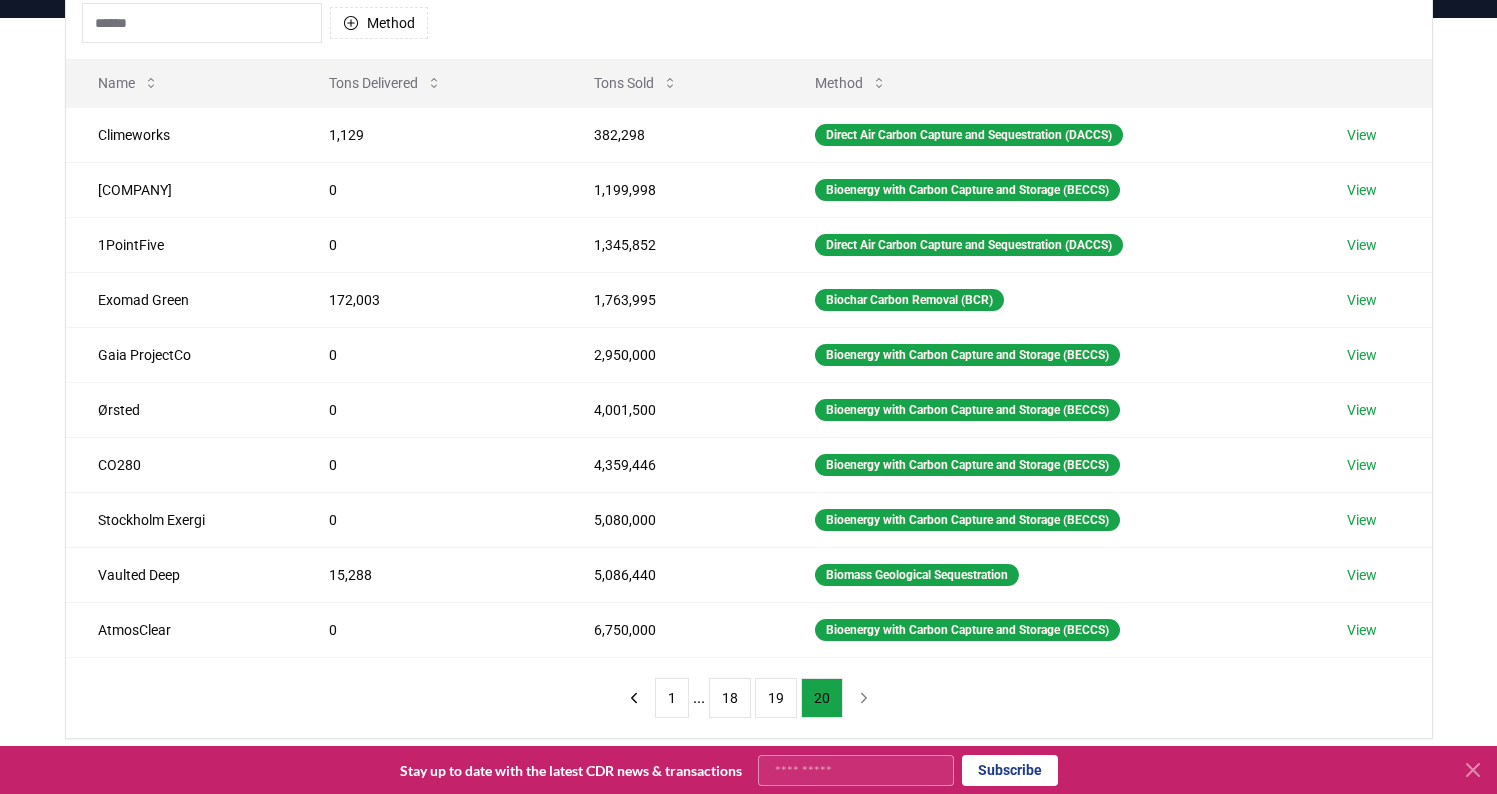 click on "1 ... 18 19 20" at bounding box center [749, 698] 